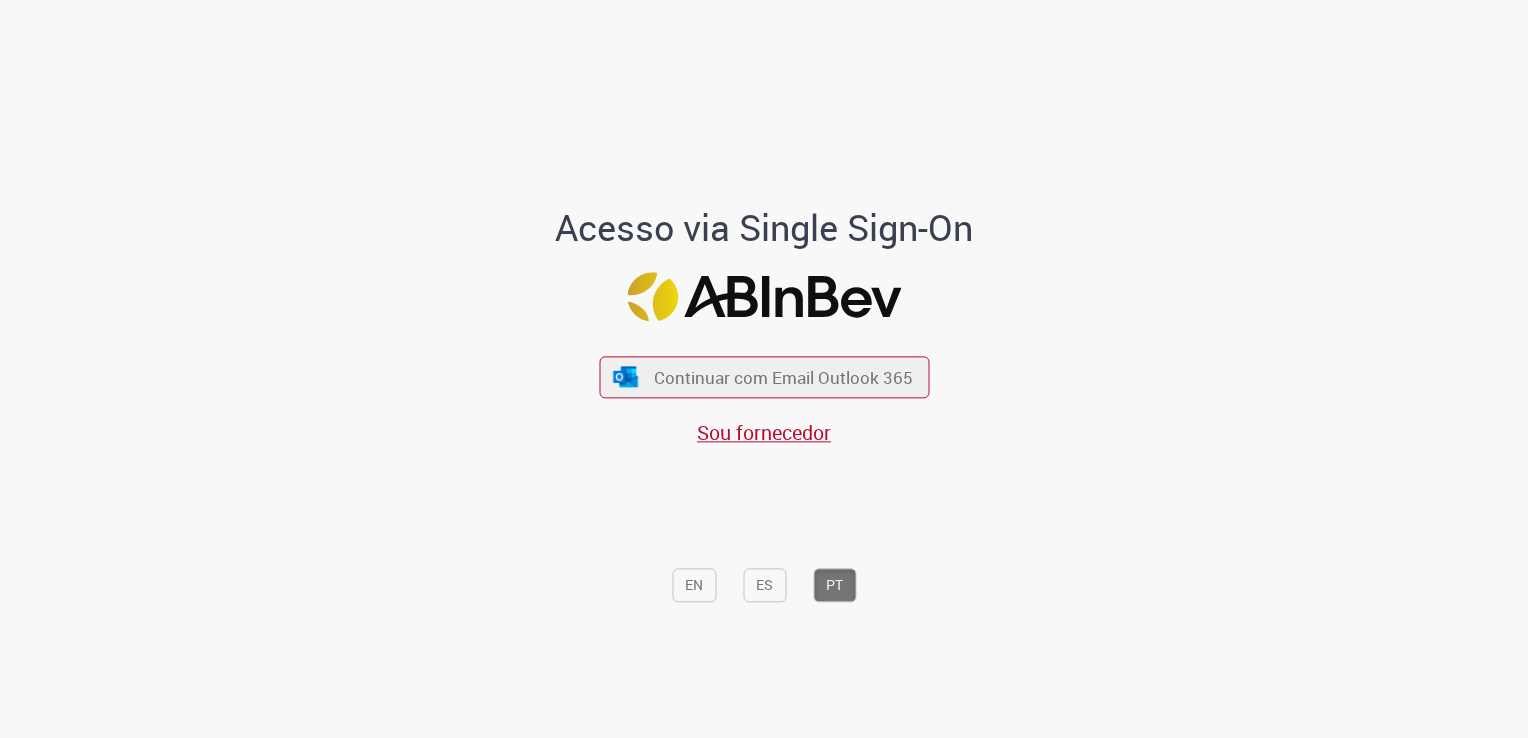 scroll, scrollTop: 0, scrollLeft: 0, axis: both 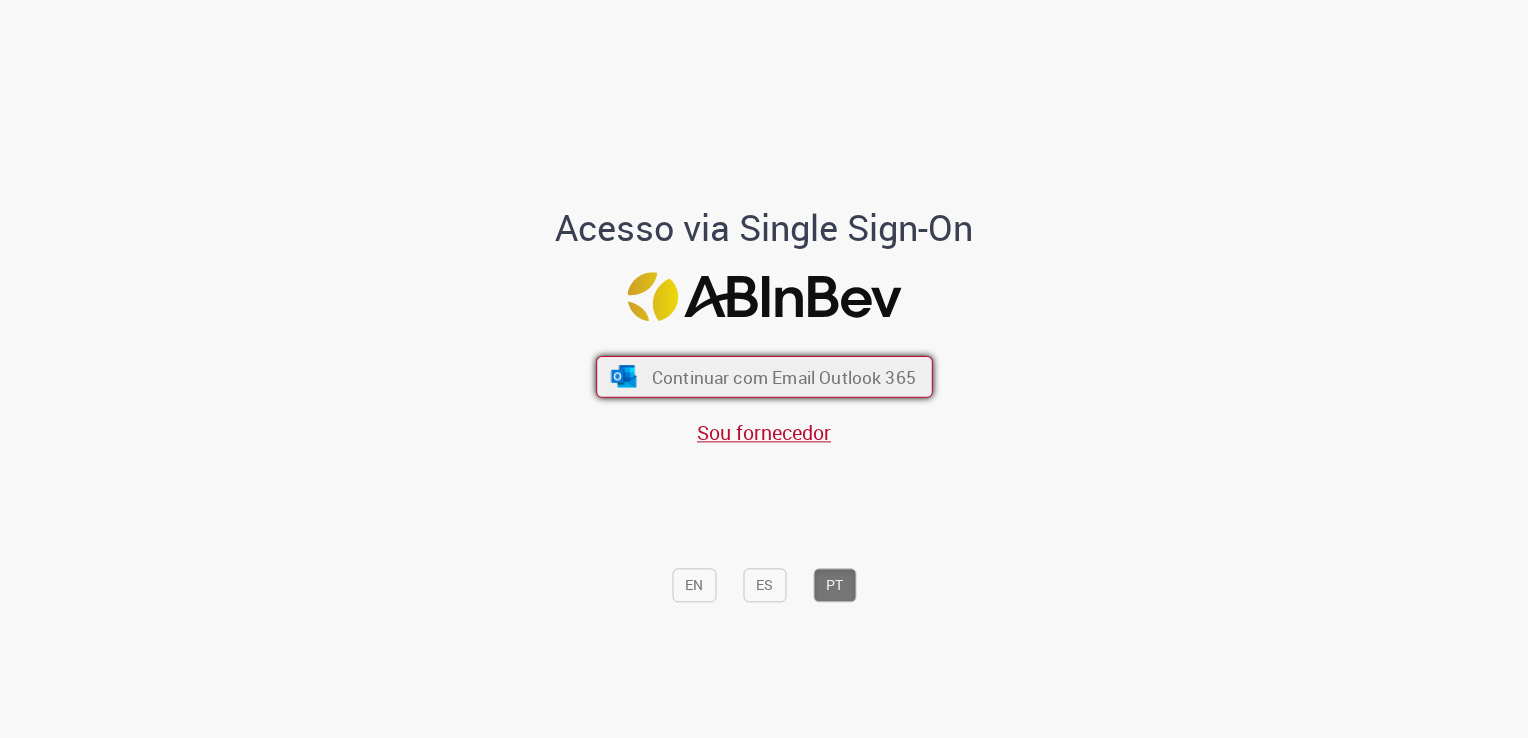 click on "Continuar com Email Outlook 365" at bounding box center [783, 377] 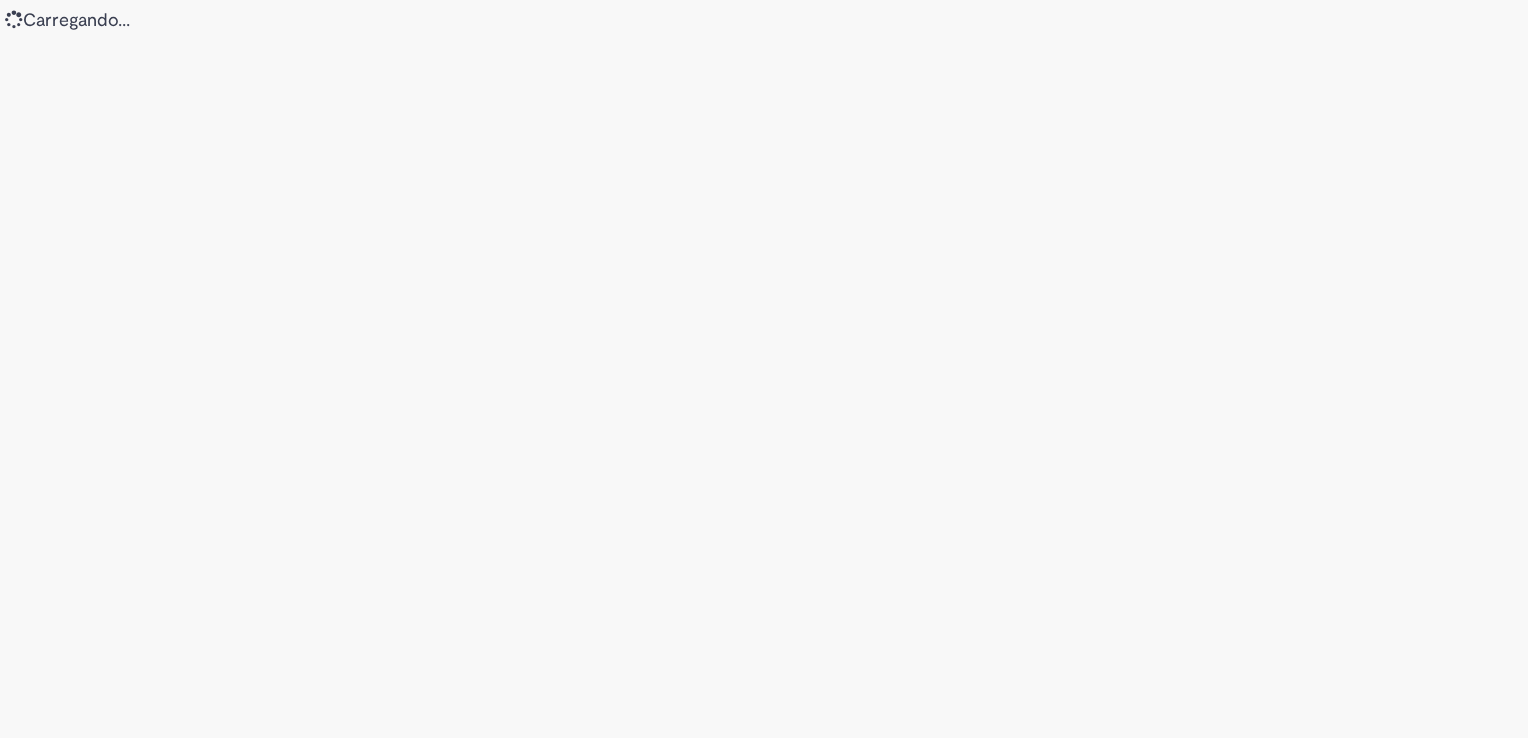 scroll, scrollTop: 0, scrollLeft: 0, axis: both 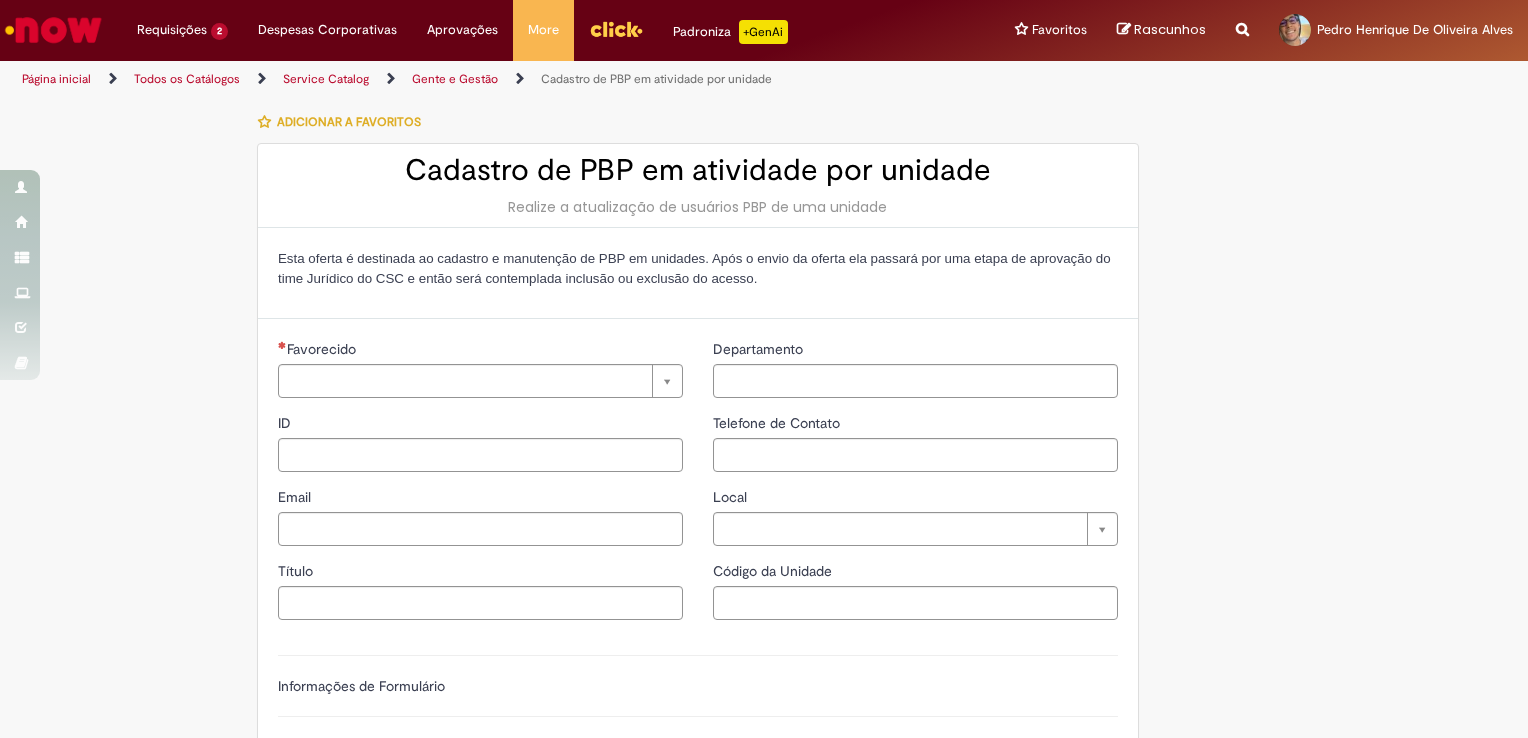 type on "********" 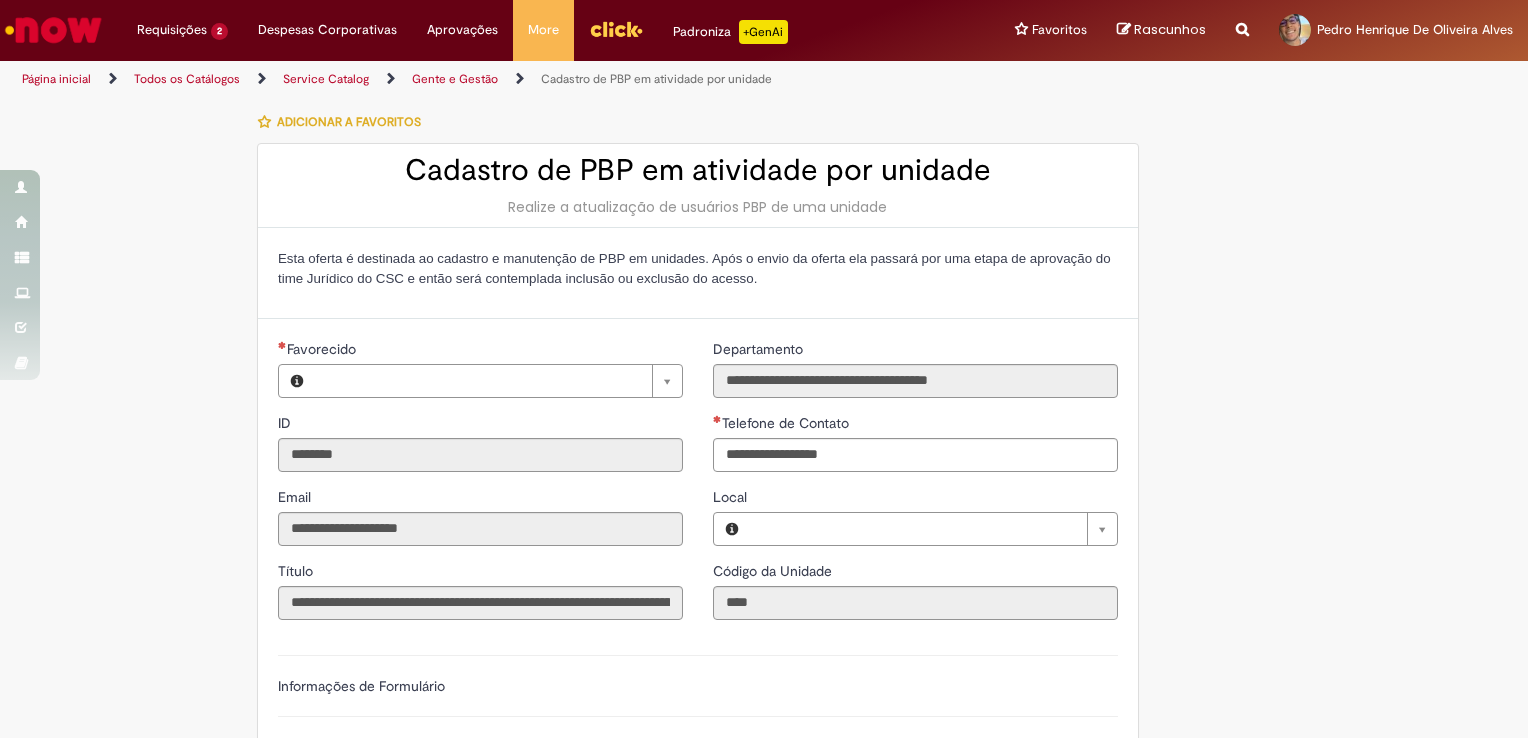 type on "**********" 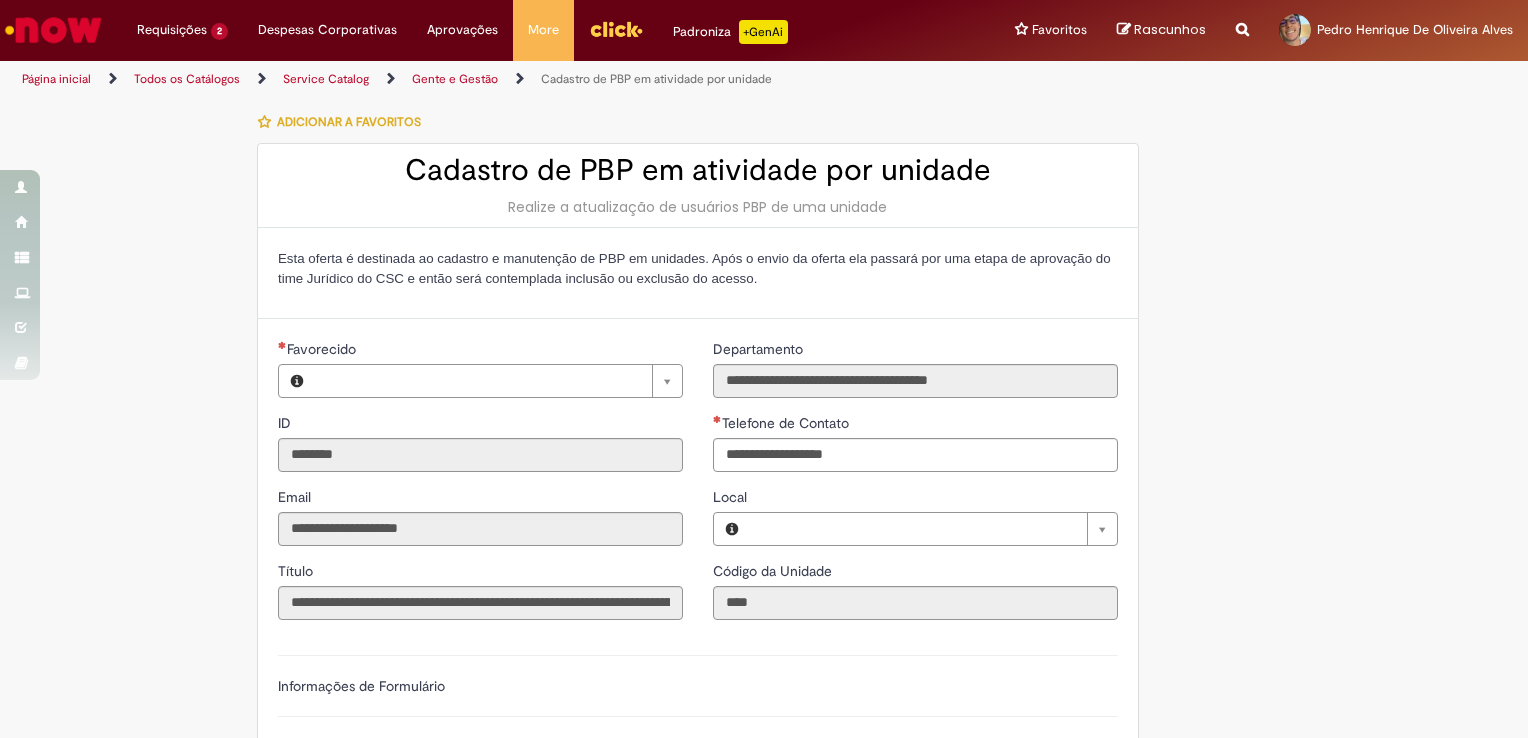type on "**********" 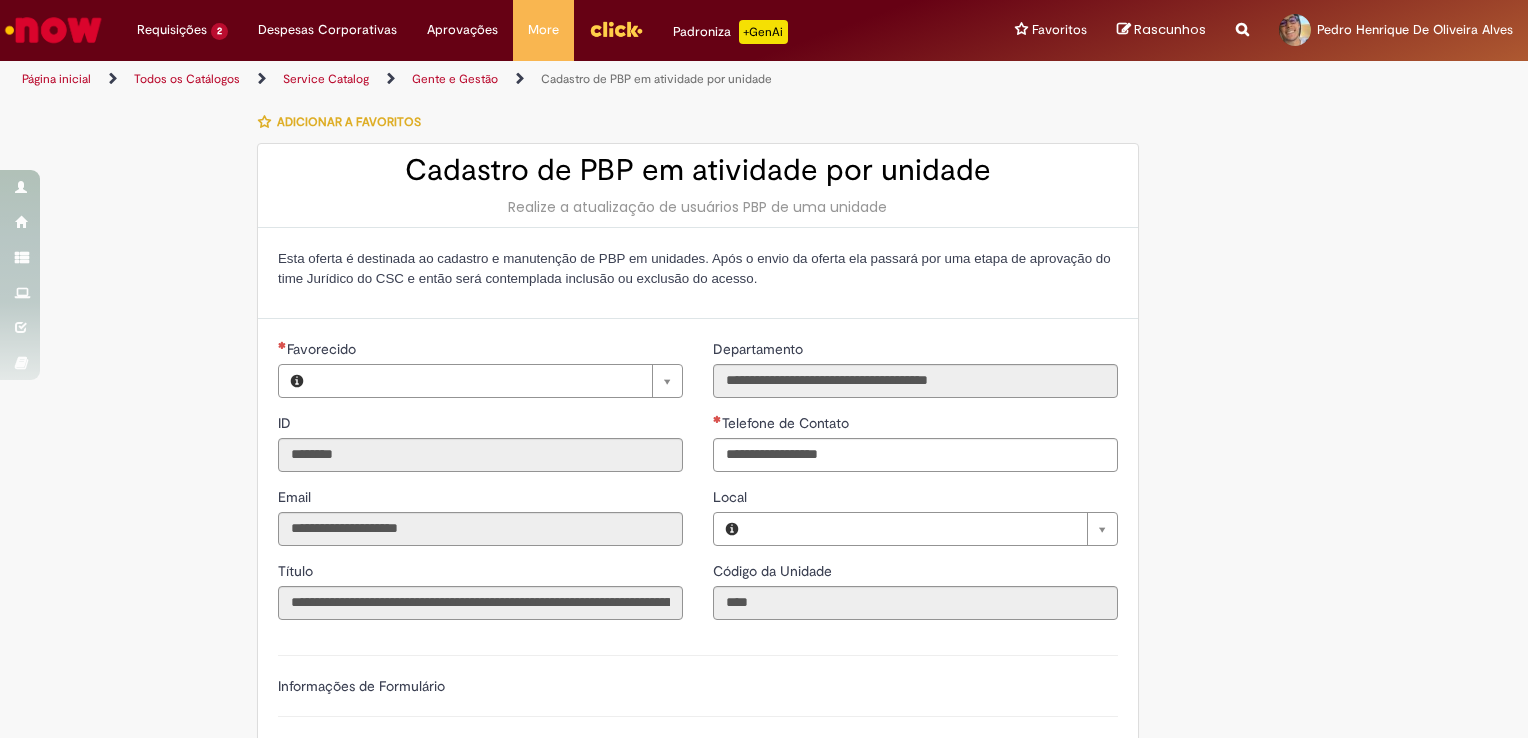 type on "**********" 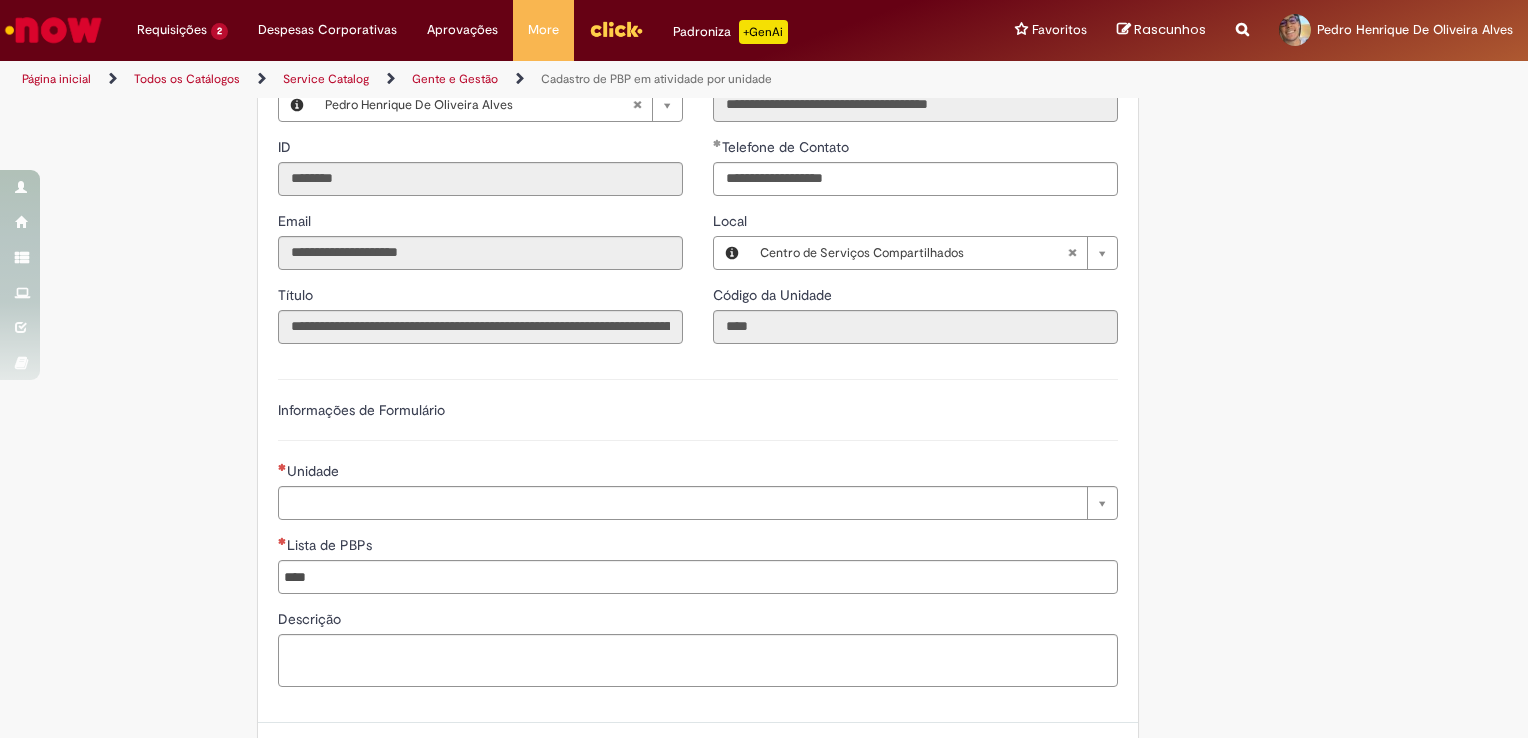 scroll, scrollTop: 442, scrollLeft: 0, axis: vertical 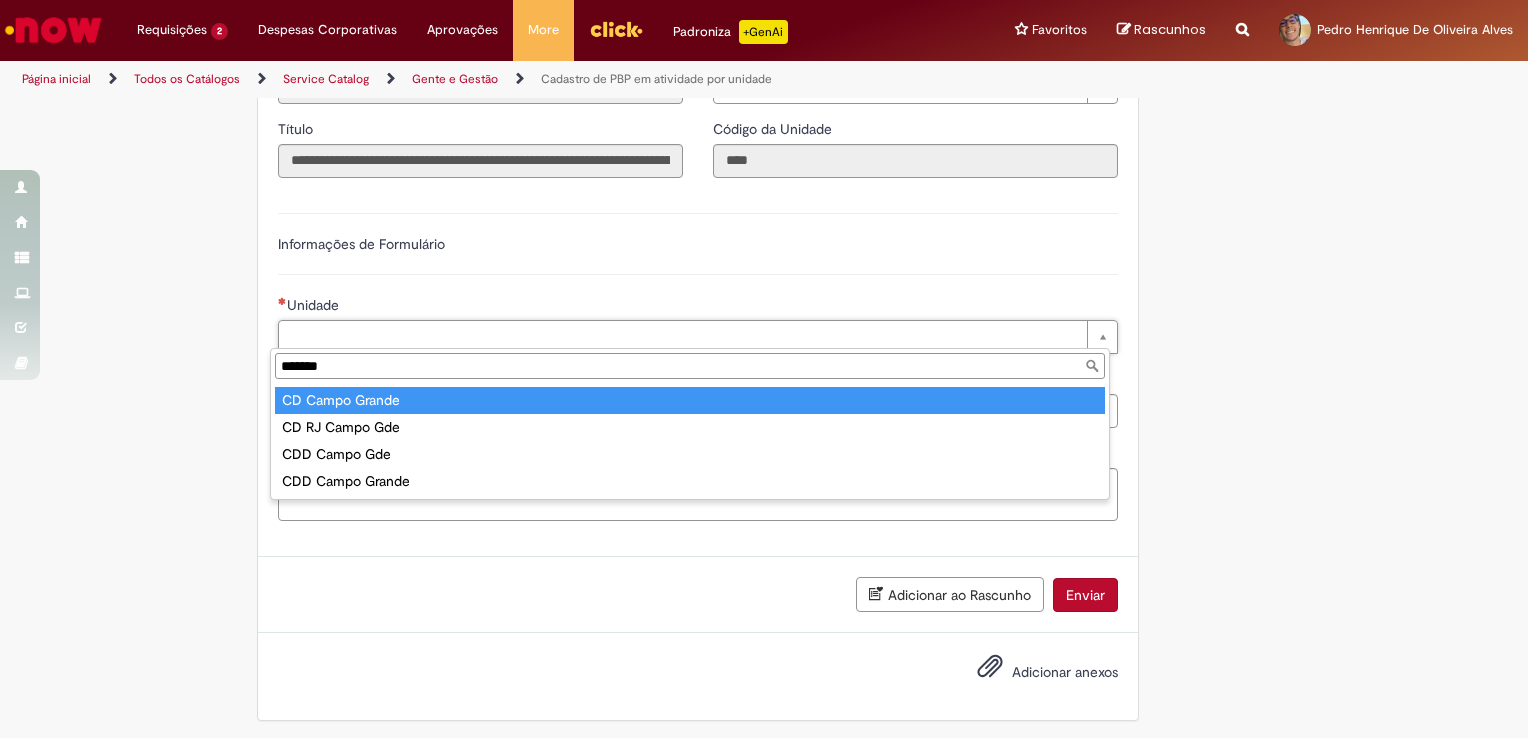 type on "*******" 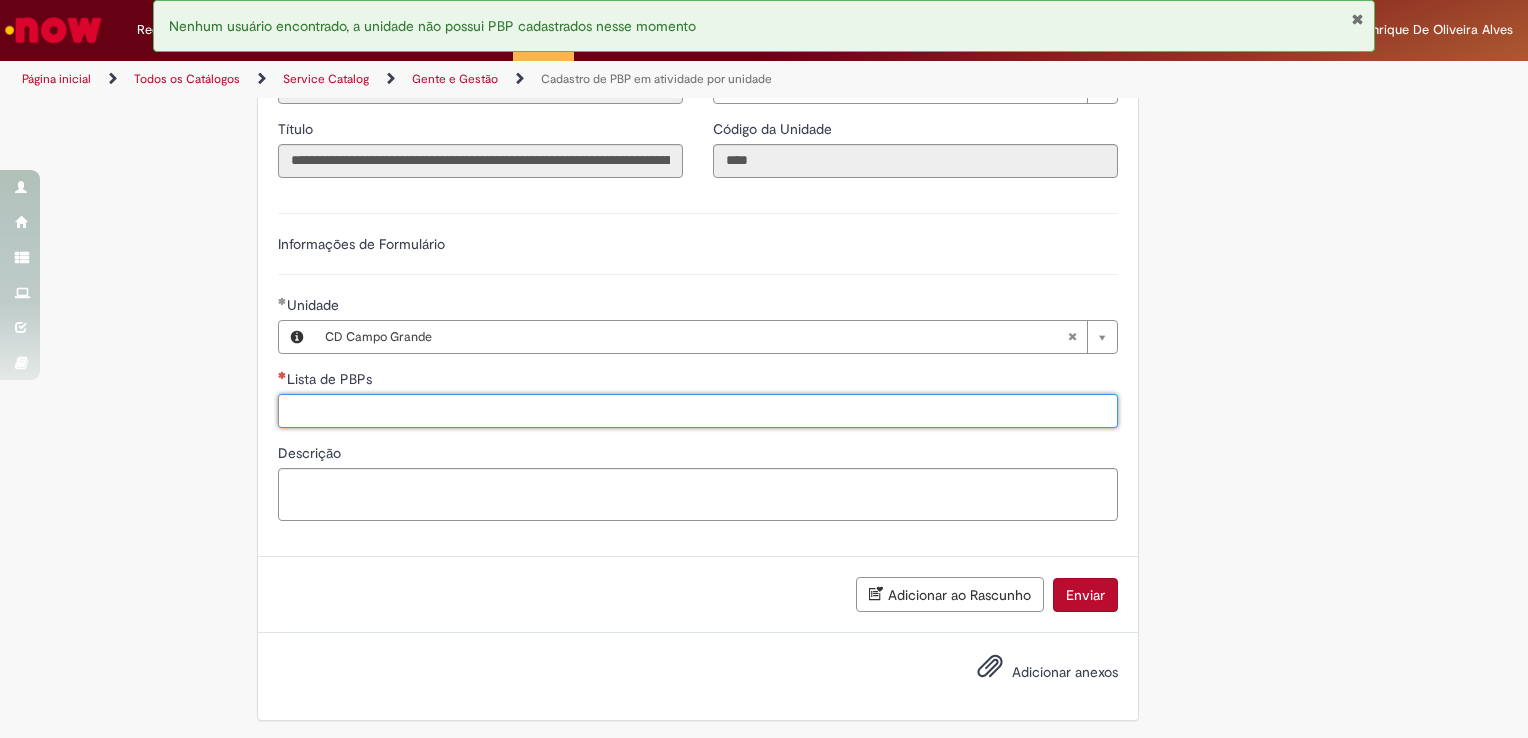 click on "Lista de PBPs" at bounding box center [698, 411] 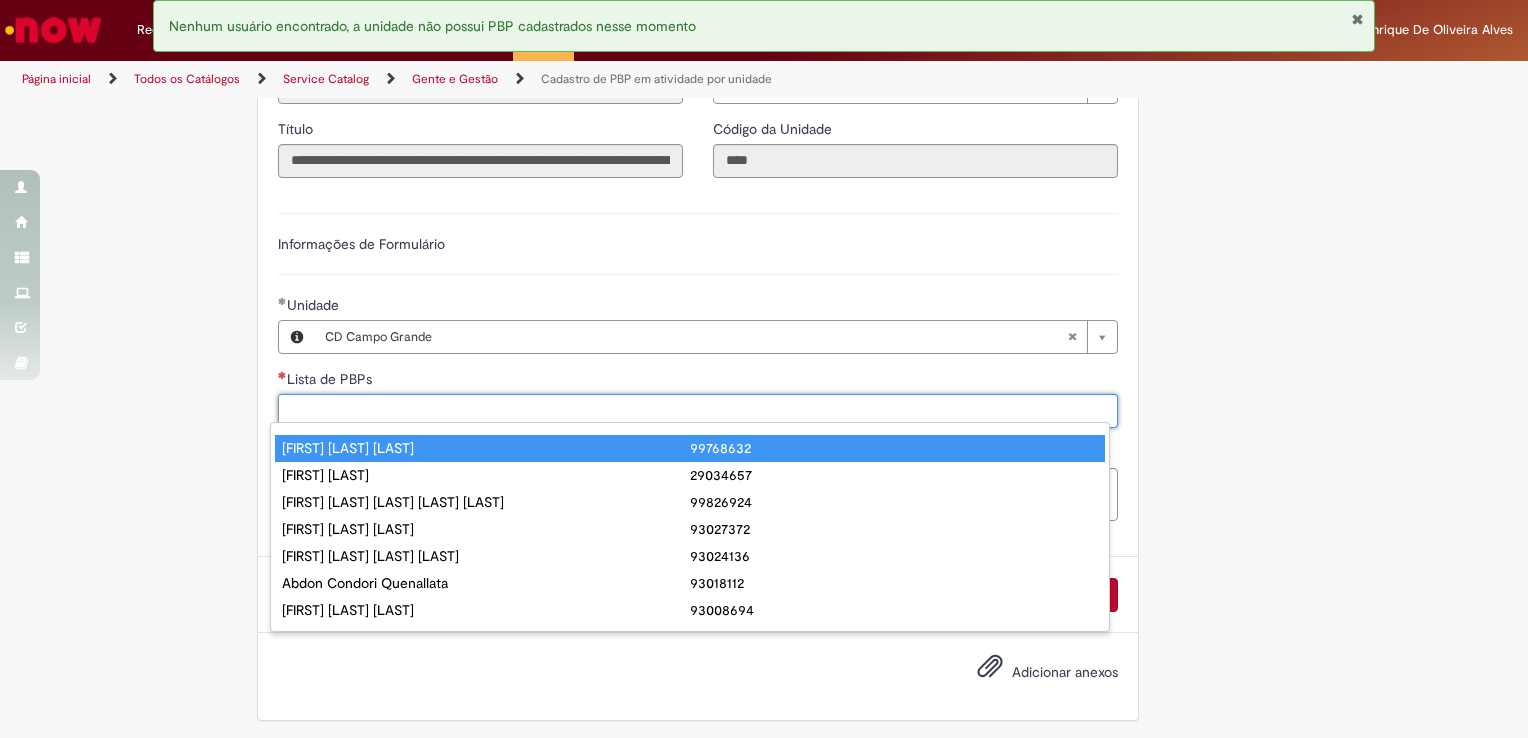 paste on "**********" 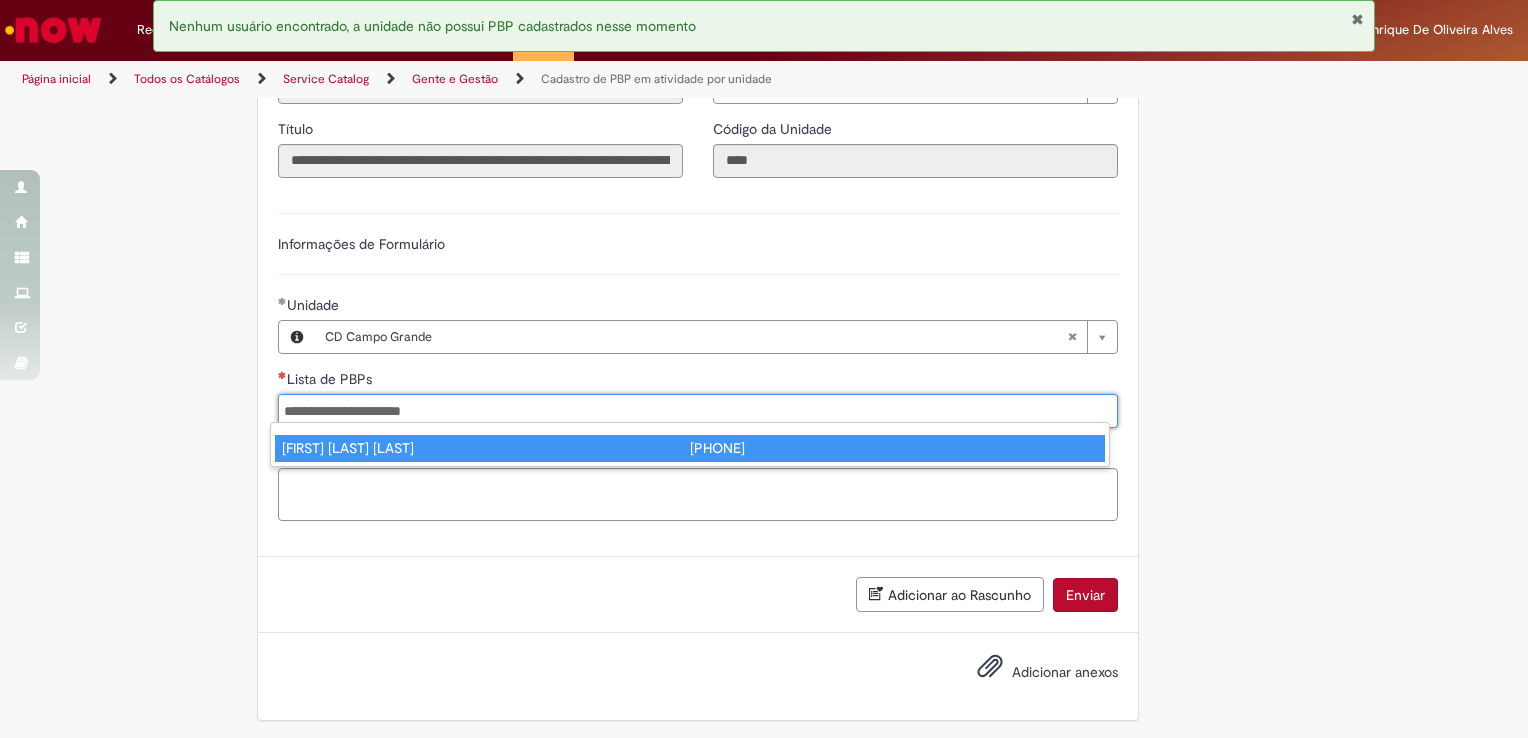 type on "**********" 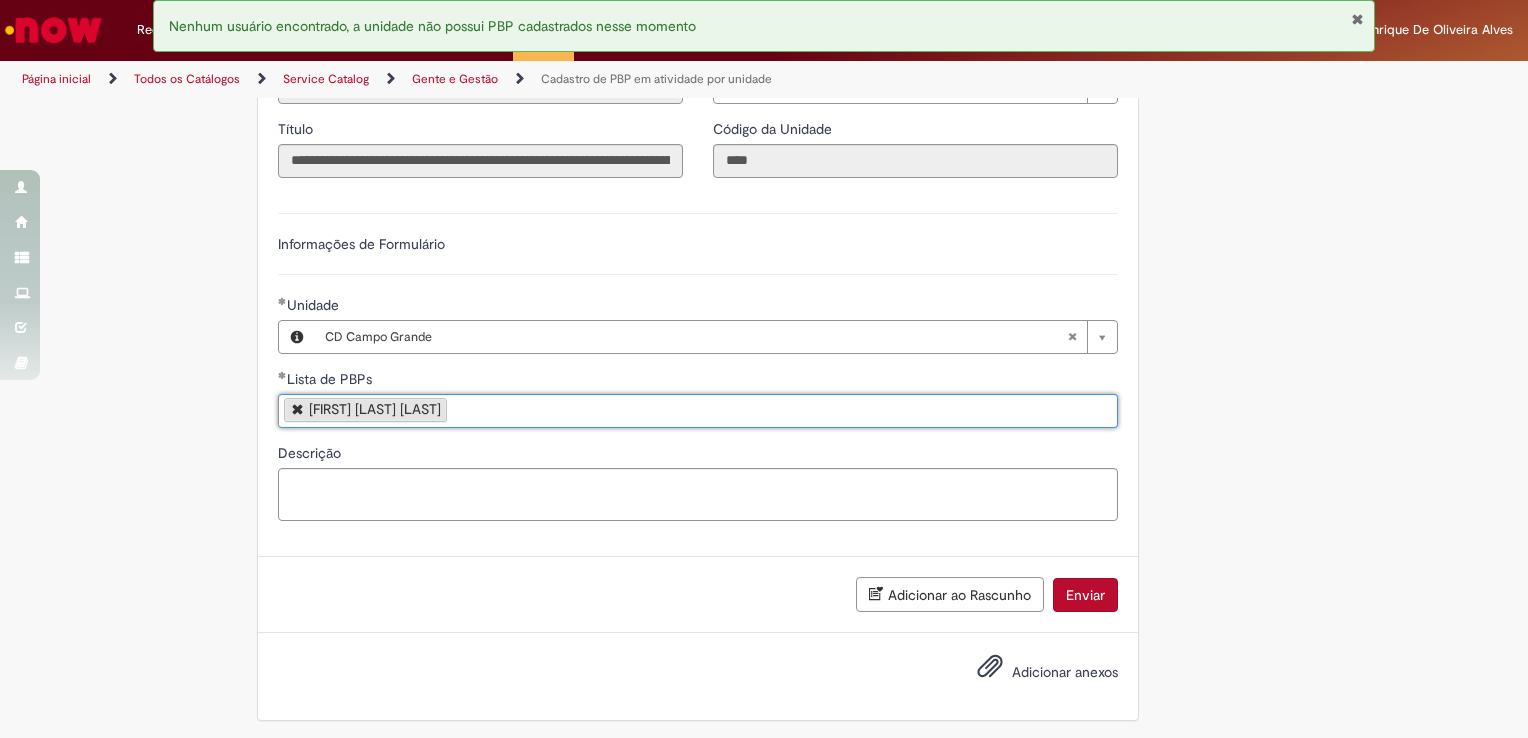 click on "Enviar" at bounding box center [1085, 595] 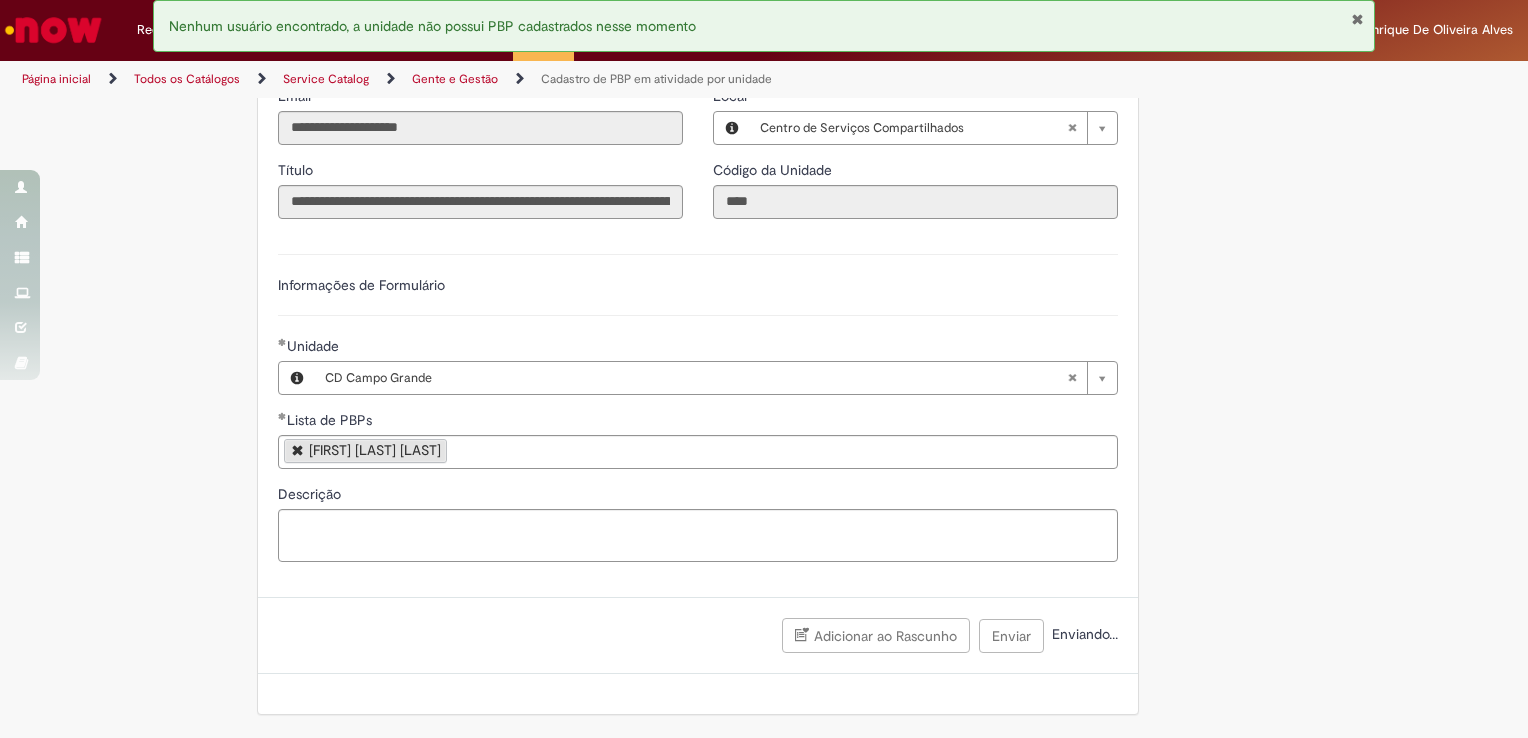 scroll, scrollTop: 396, scrollLeft: 0, axis: vertical 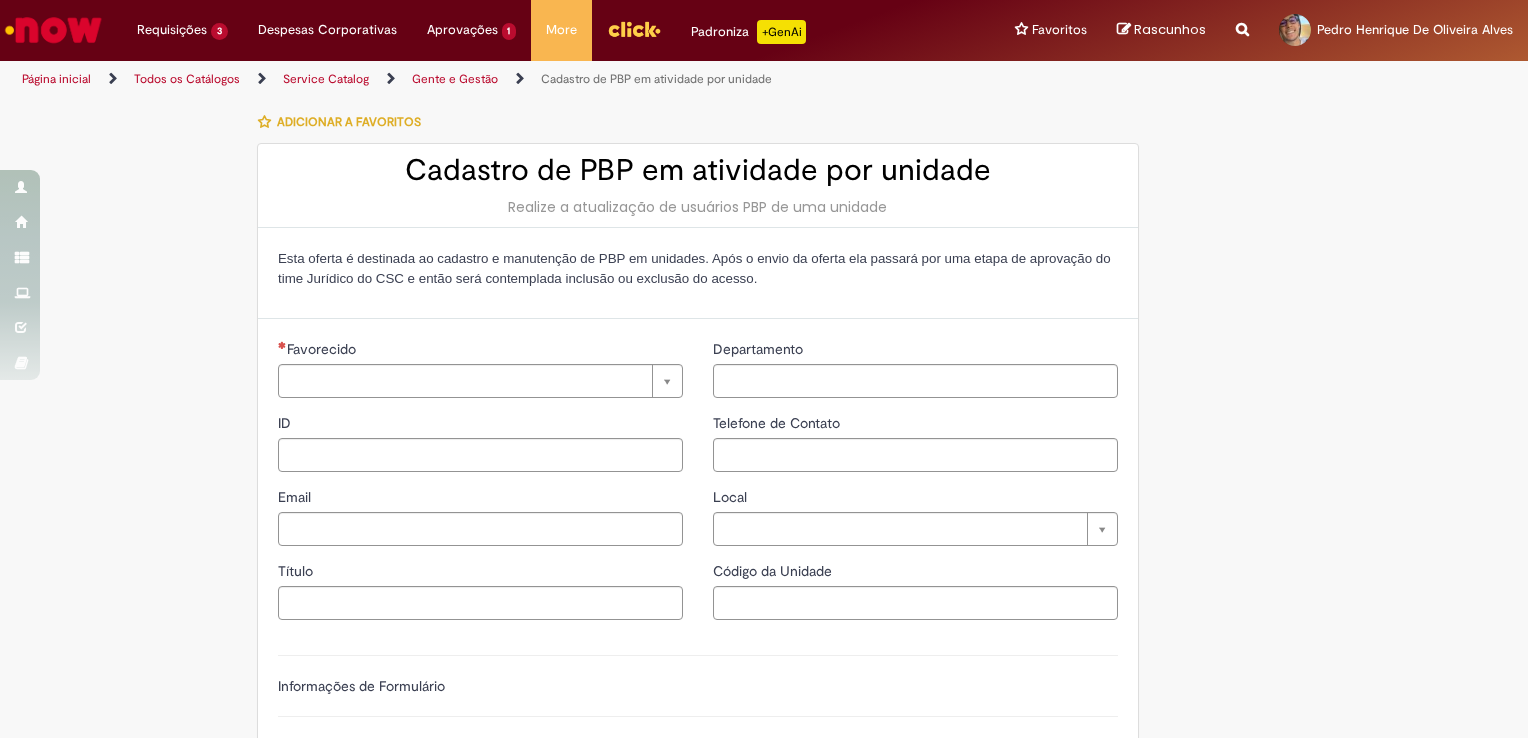type on "********" 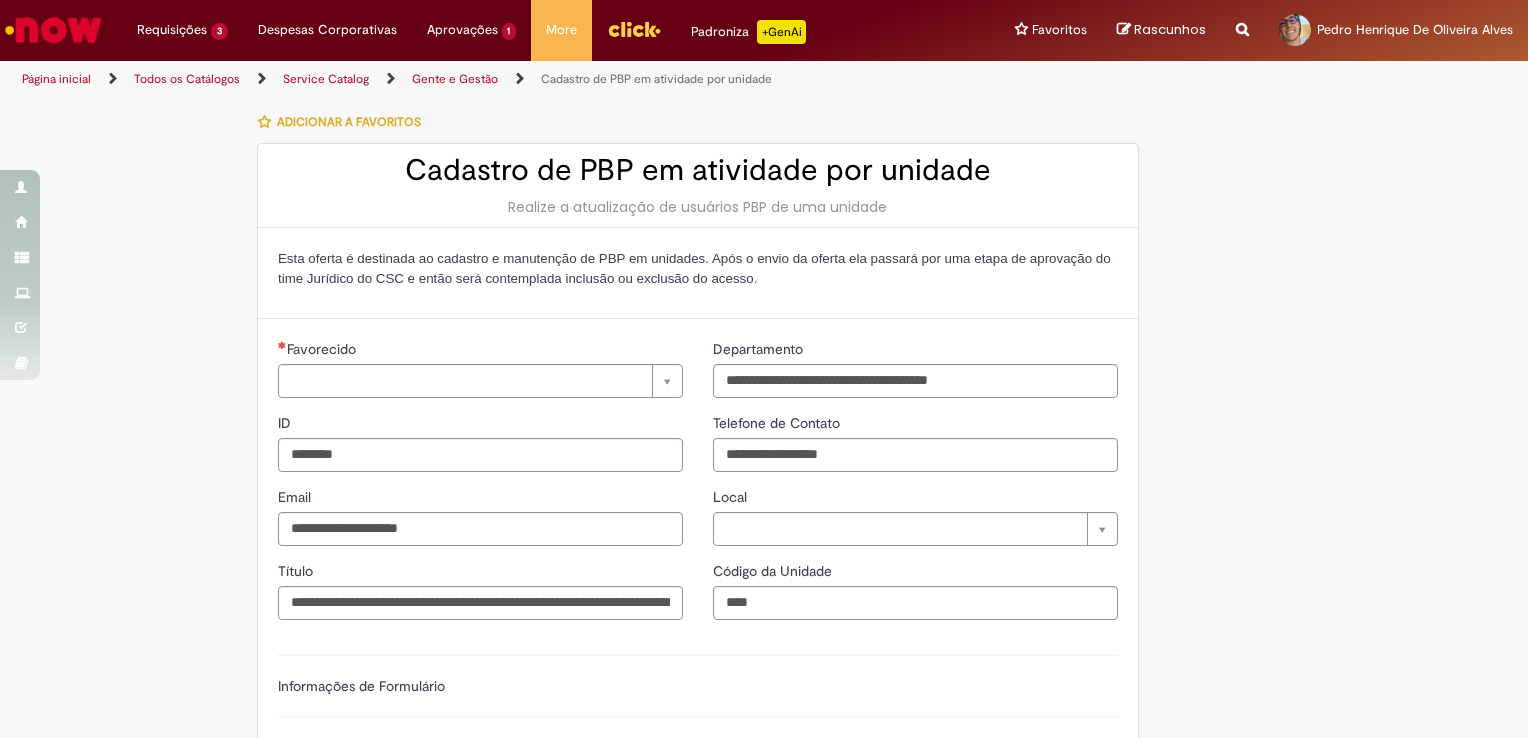 type on "**********" 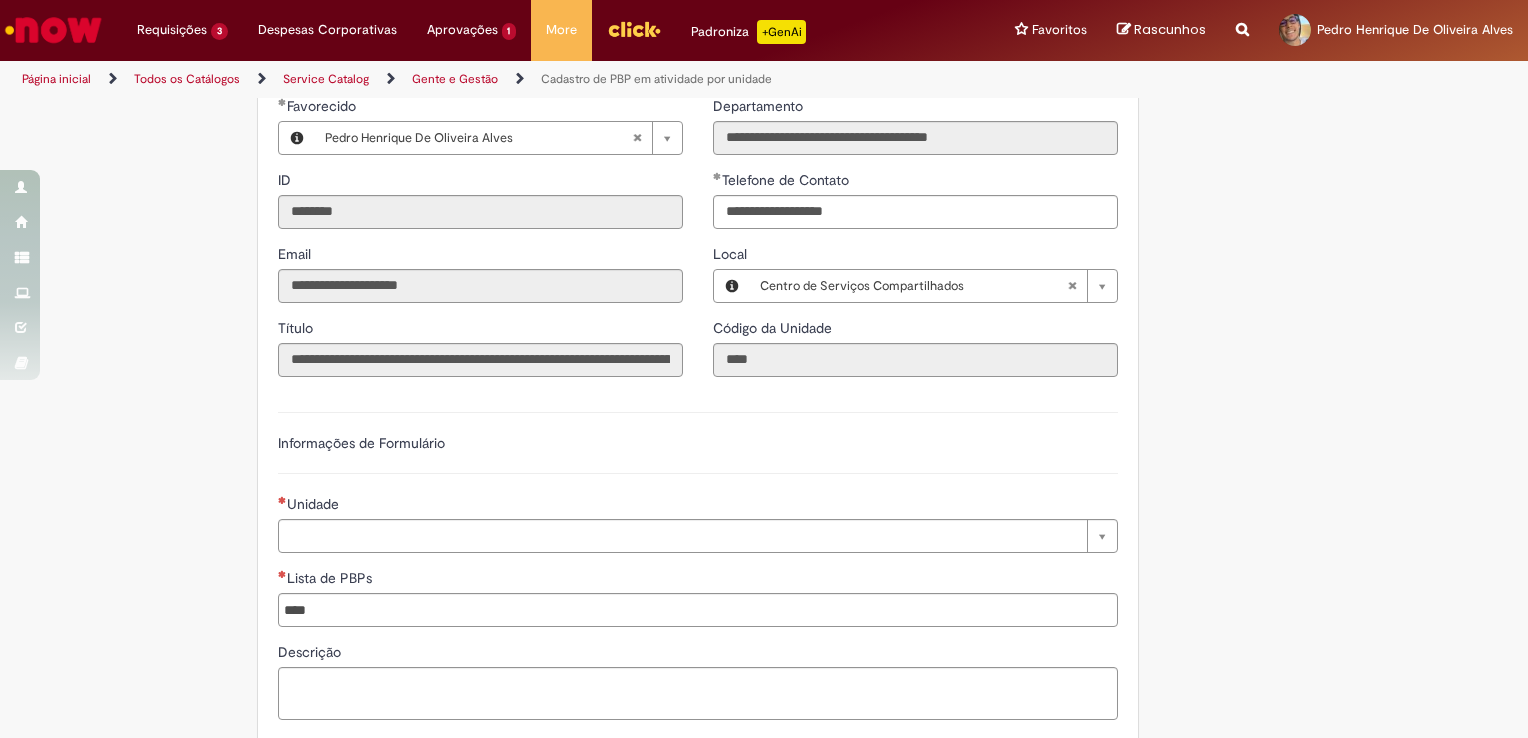 scroll, scrollTop: 442, scrollLeft: 0, axis: vertical 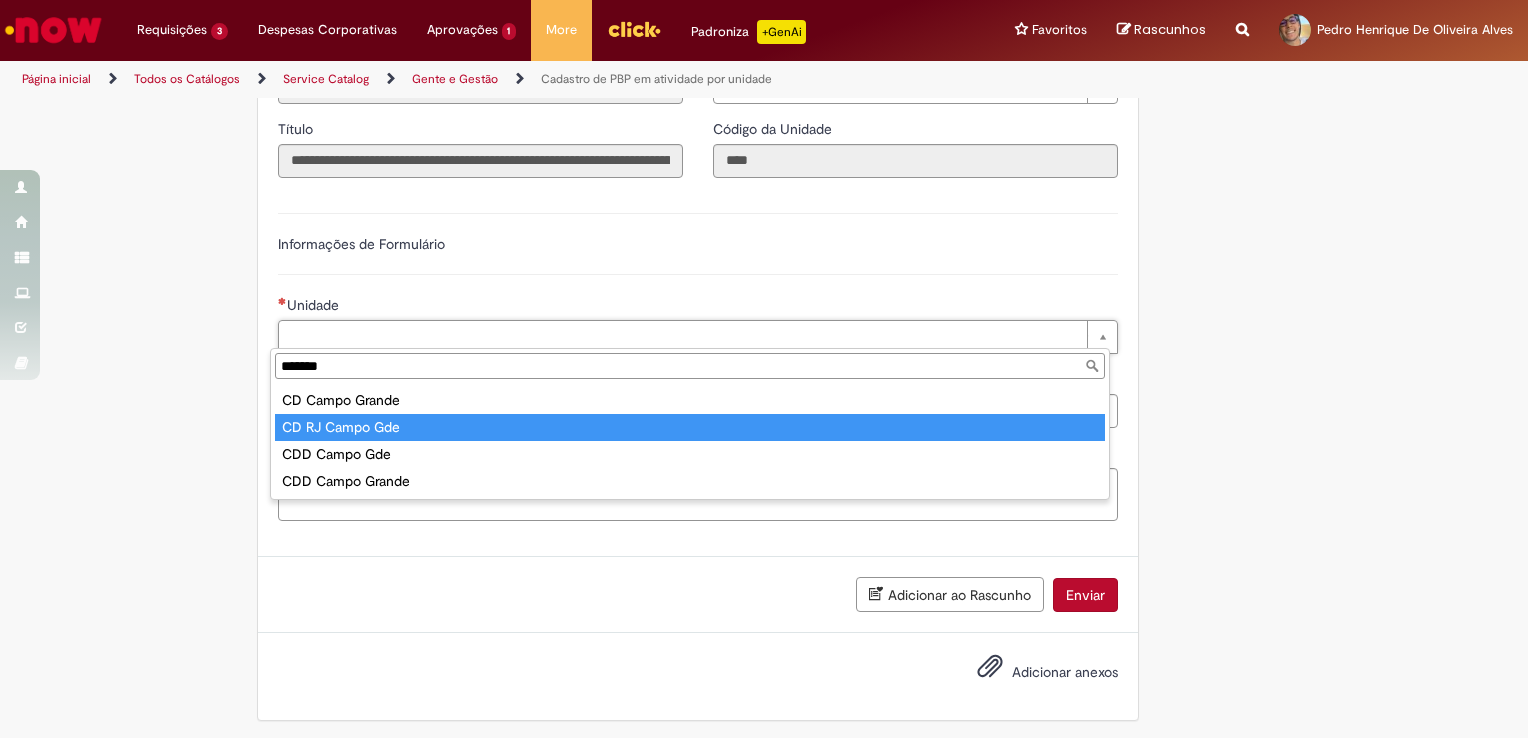 type on "*******" 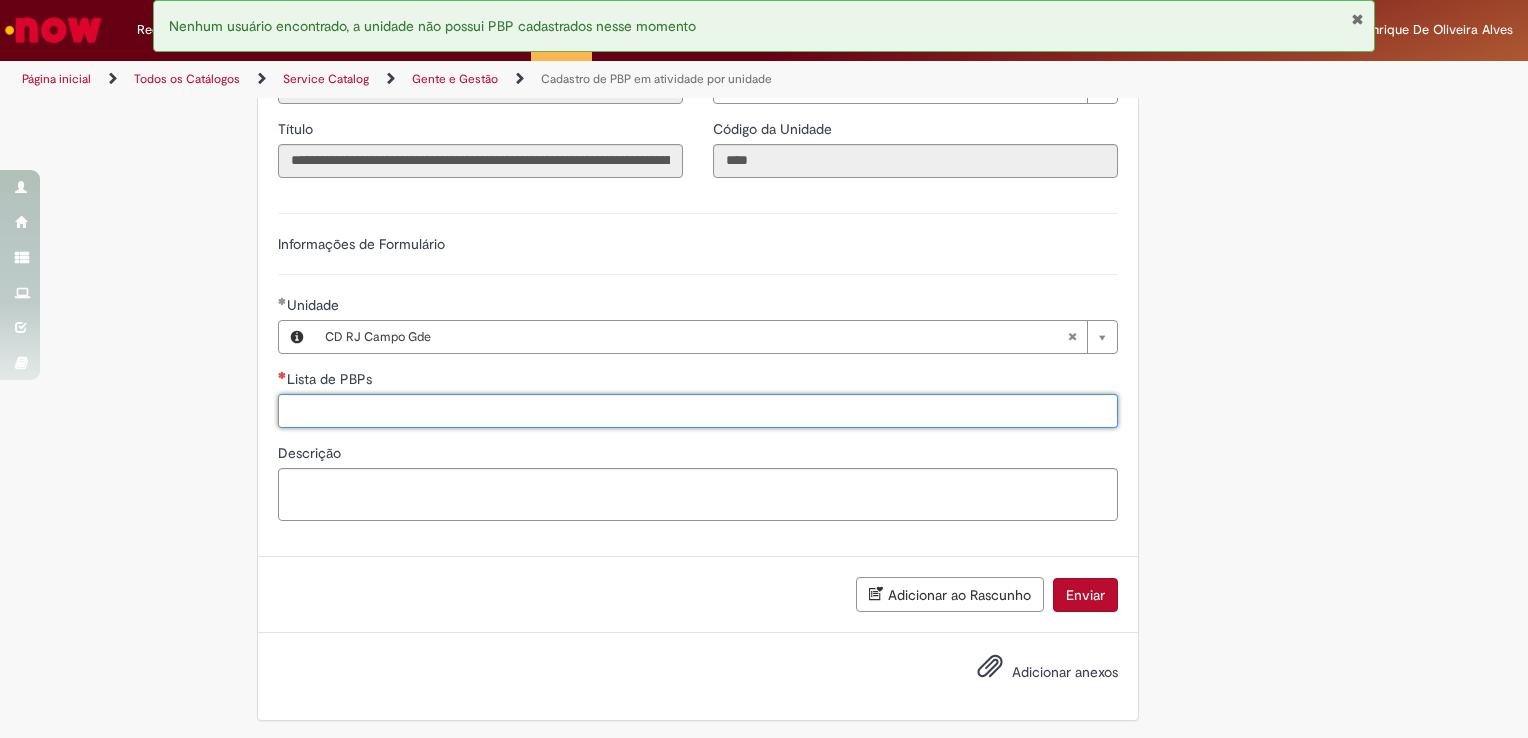 click on "Lista de PBPs" at bounding box center (698, 411) 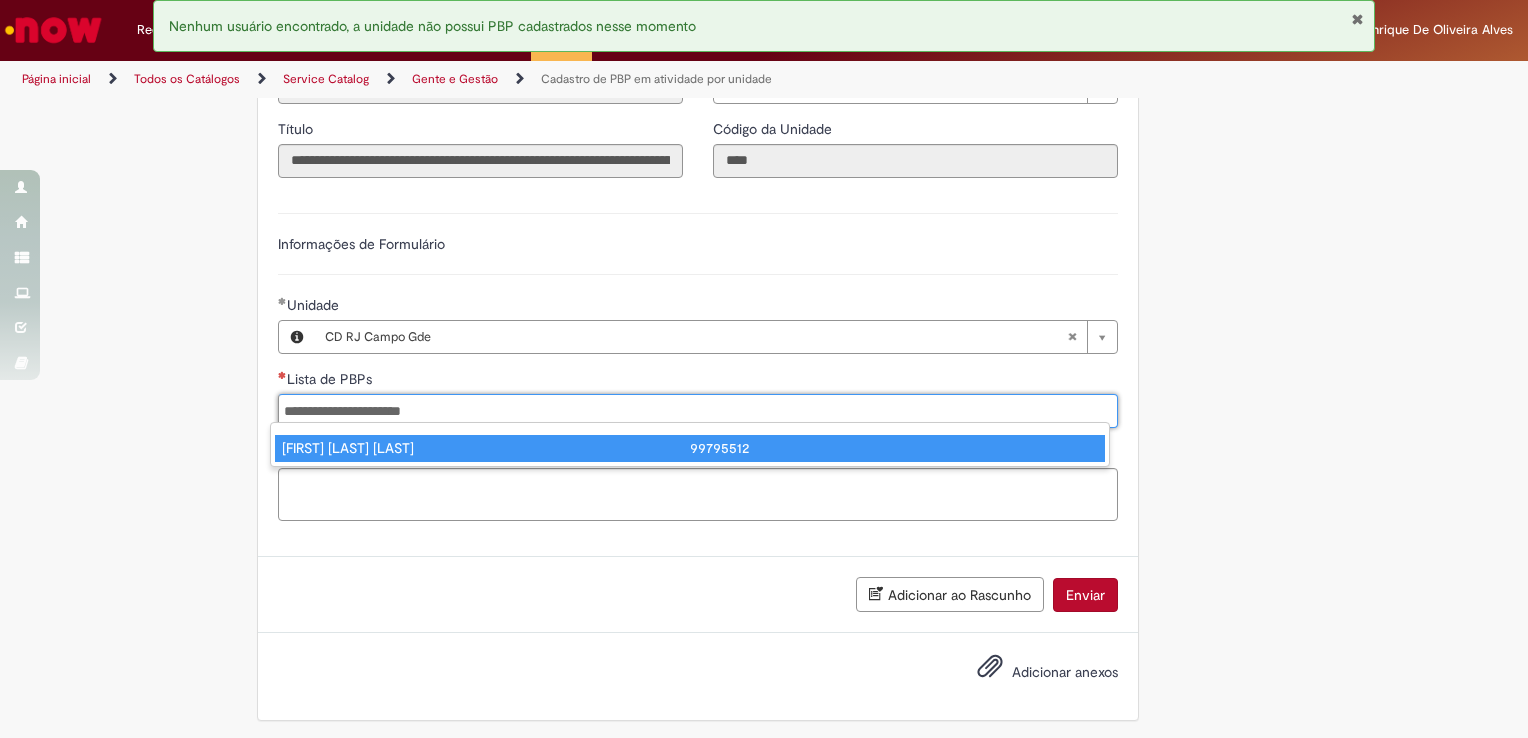 type on "**********" 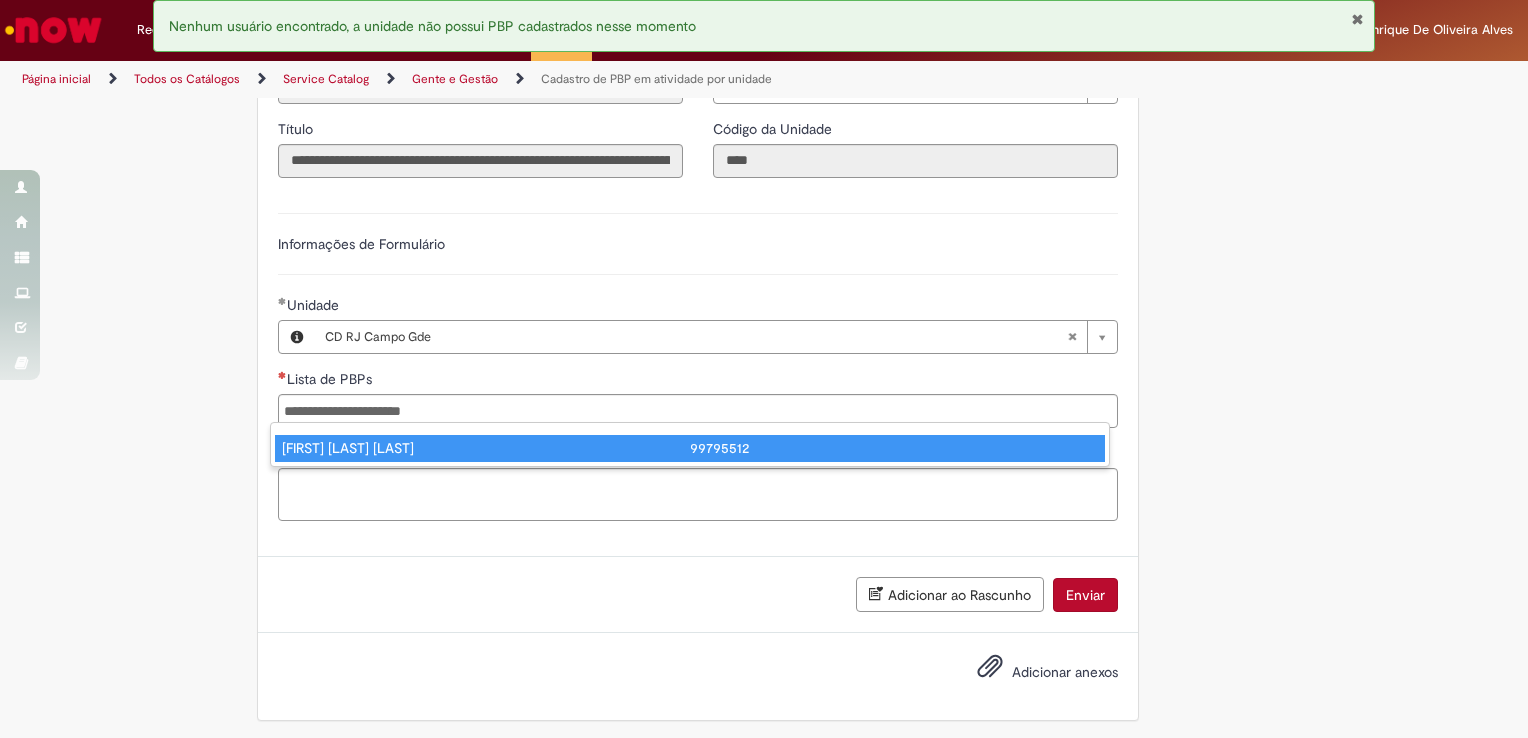 type 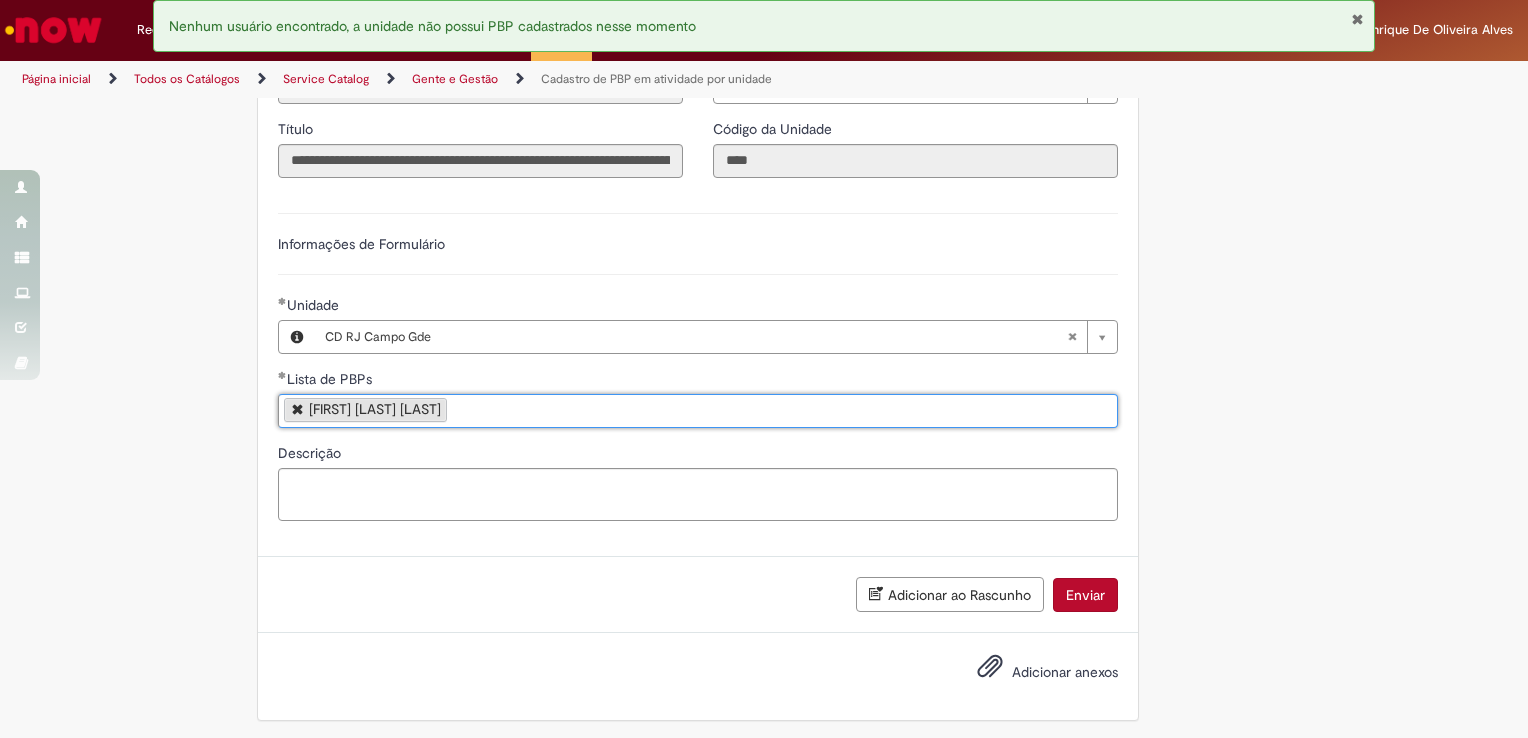 click on "Enviar" at bounding box center (1085, 595) 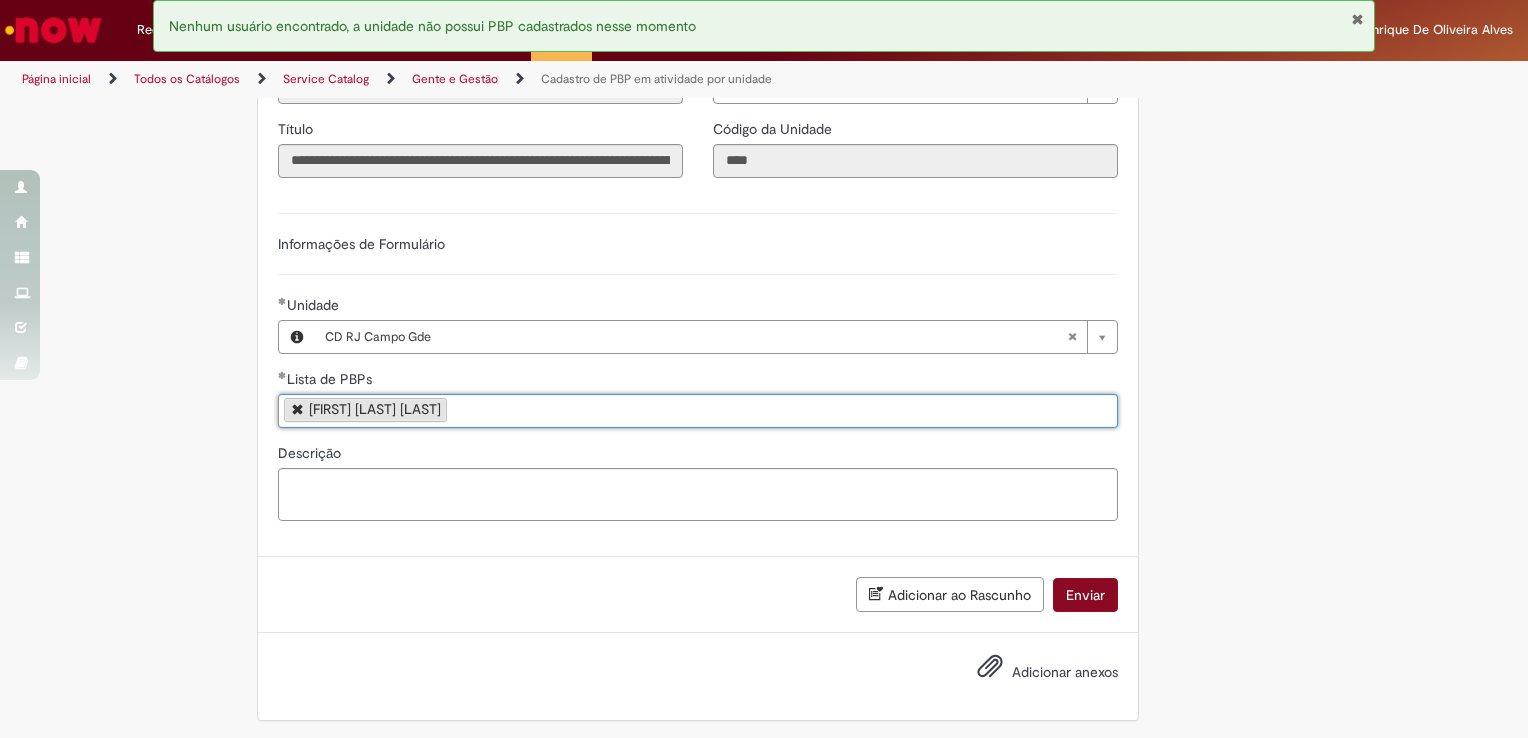 scroll, scrollTop: 396, scrollLeft: 0, axis: vertical 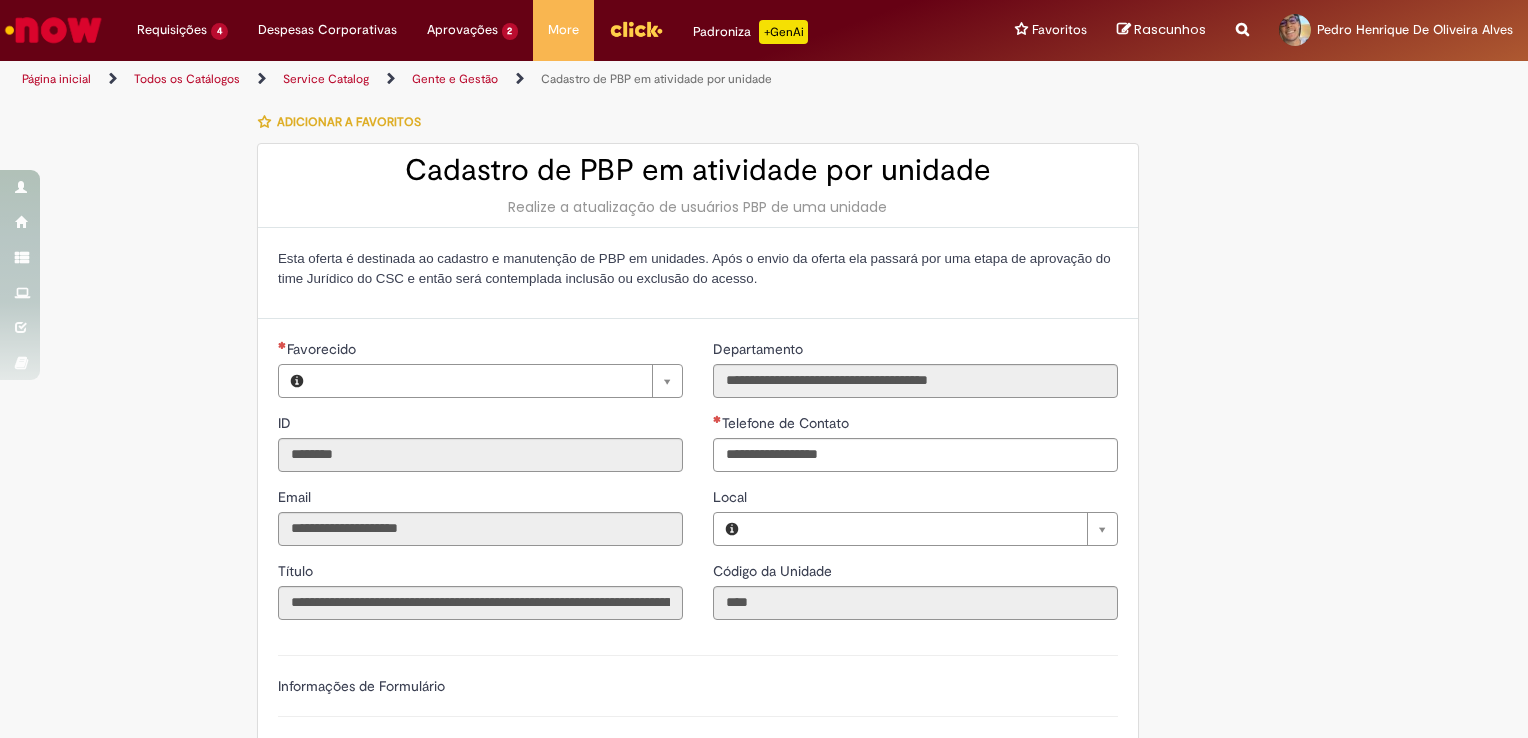 type on "**********" 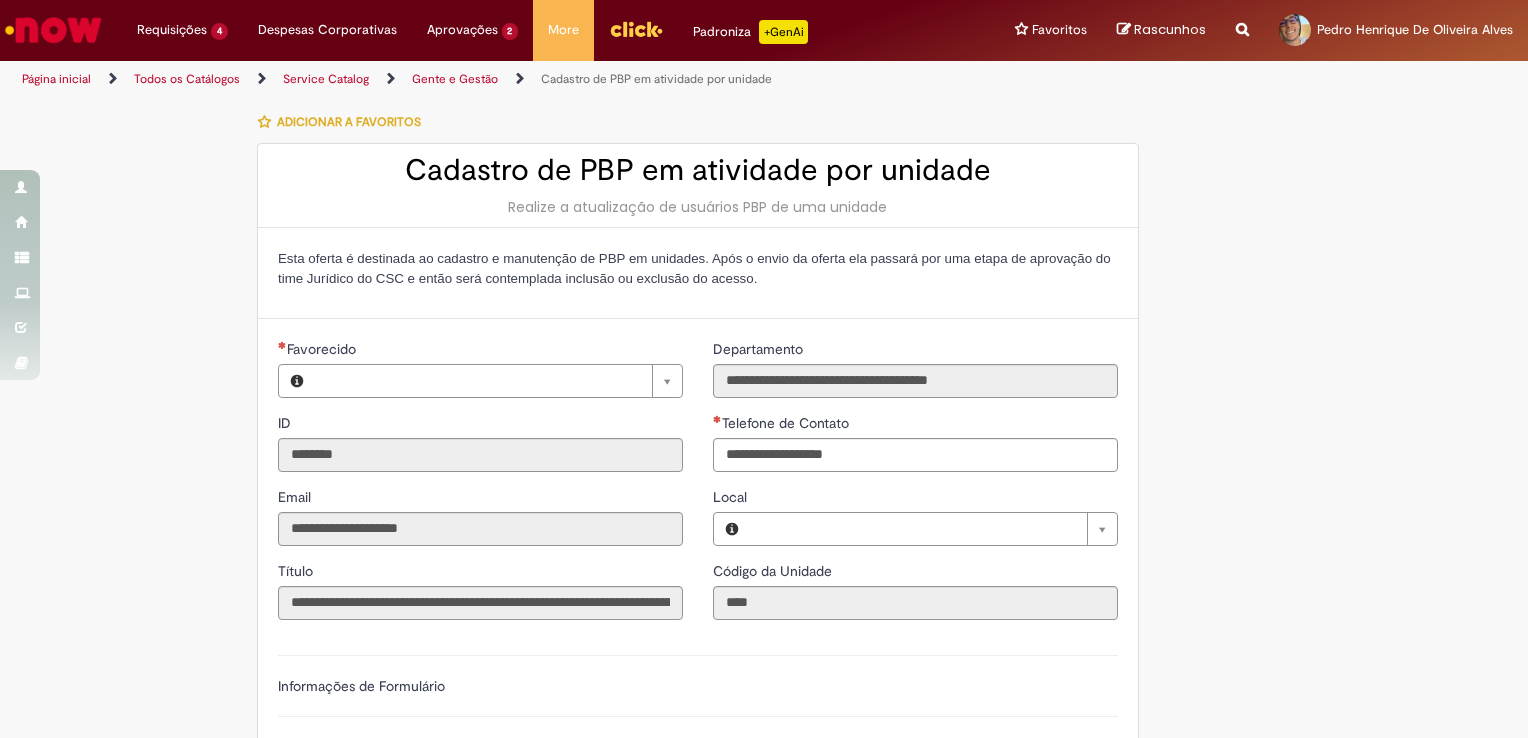 type on "**********" 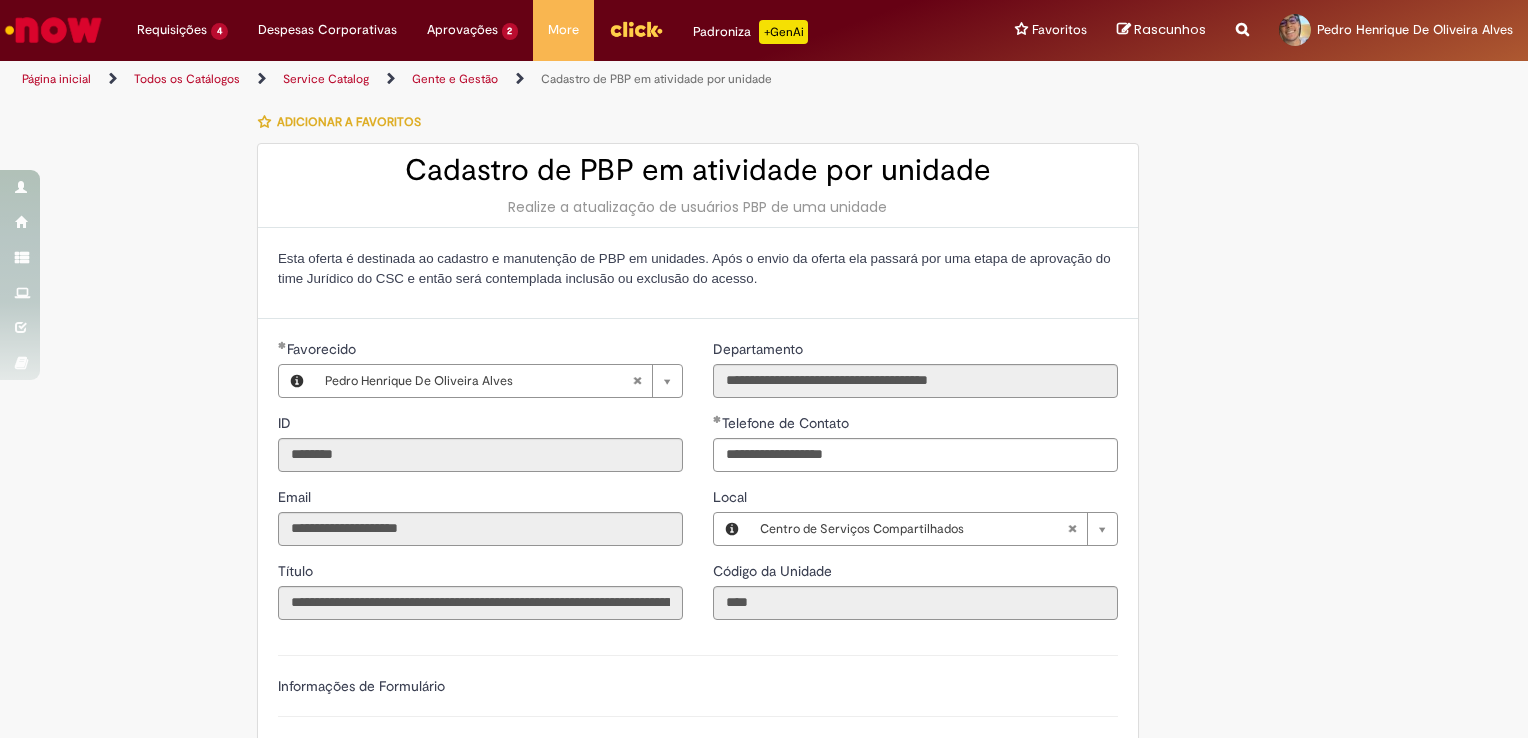 scroll, scrollTop: 442, scrollLeft: 0, axis: vertical 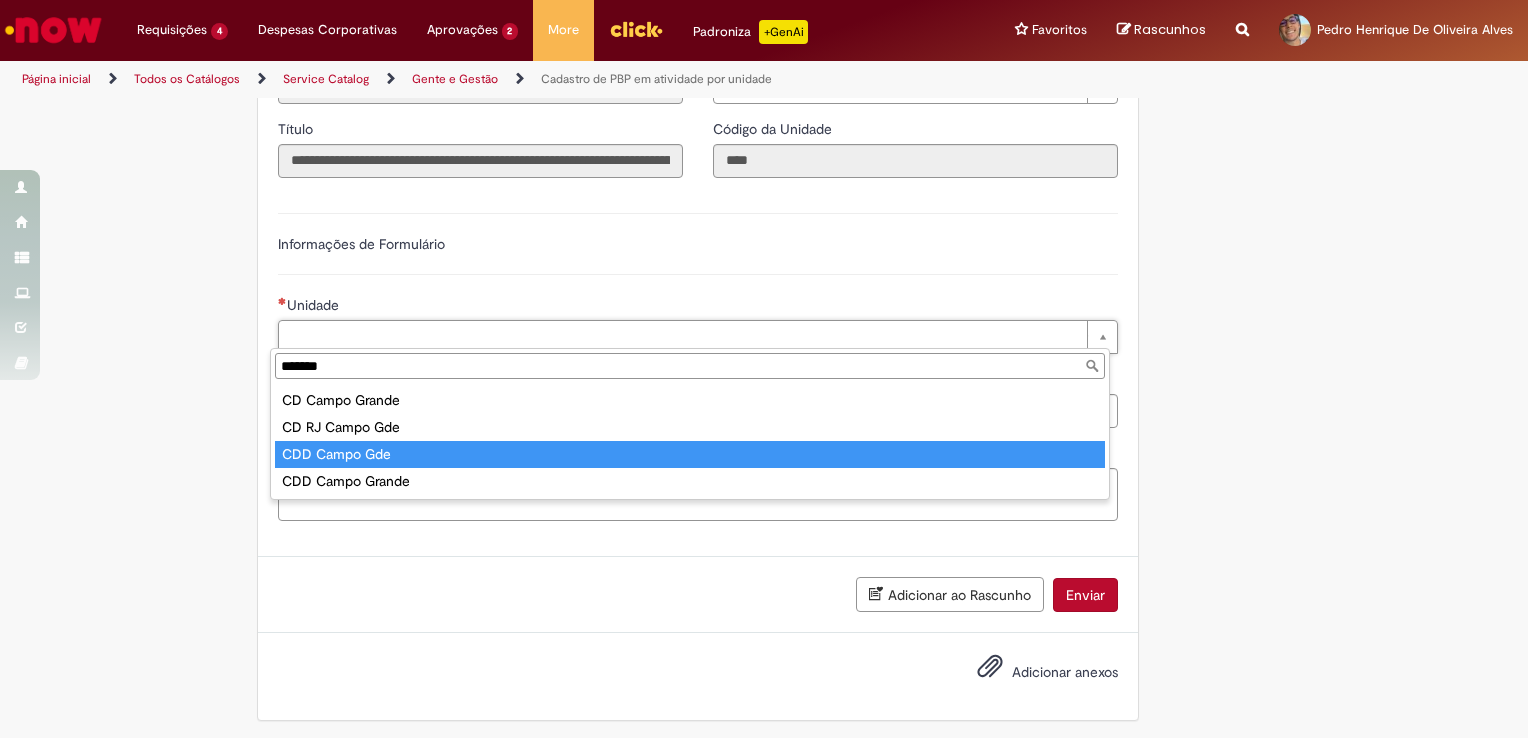 type on "*******" 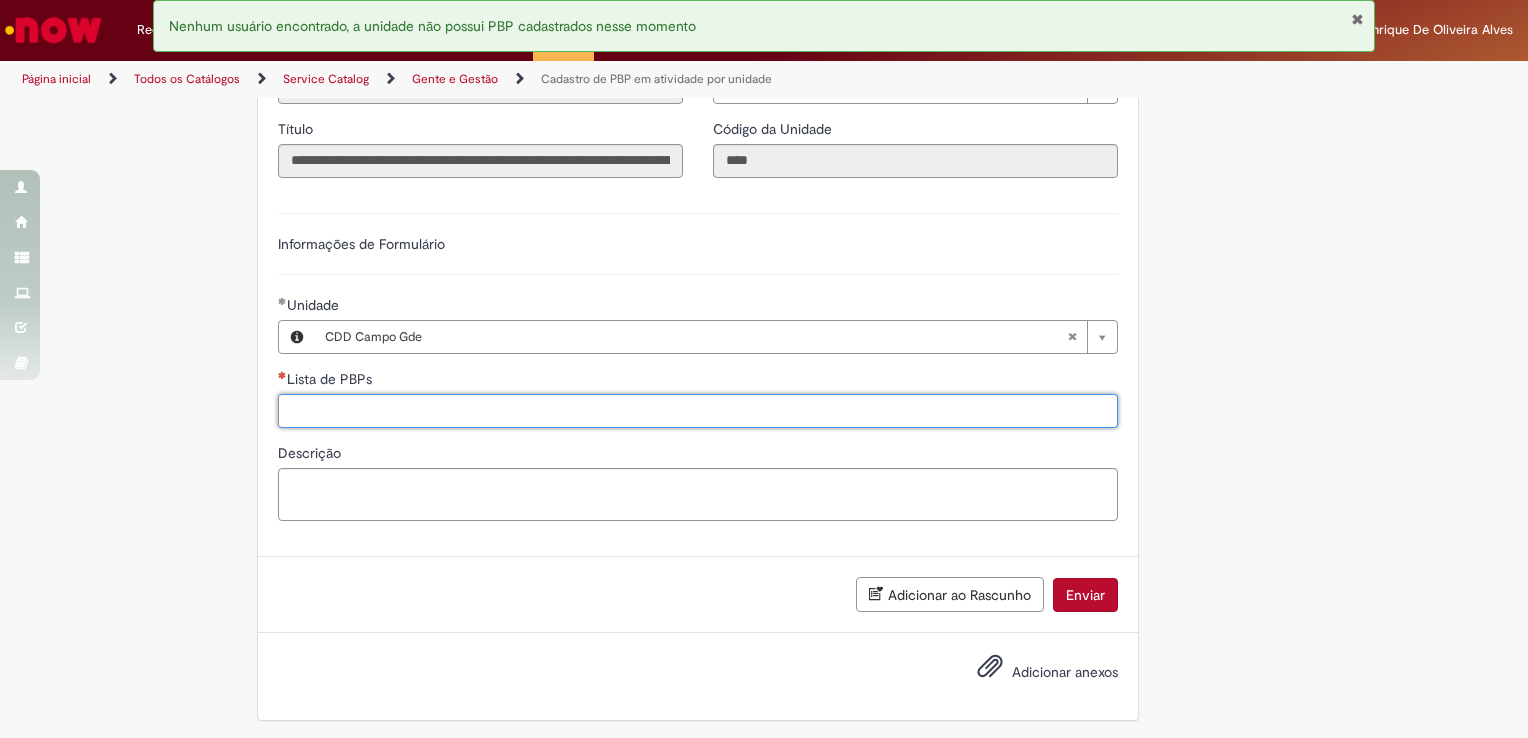click on "Lista de PBPs" at bounding box center (698, 411) 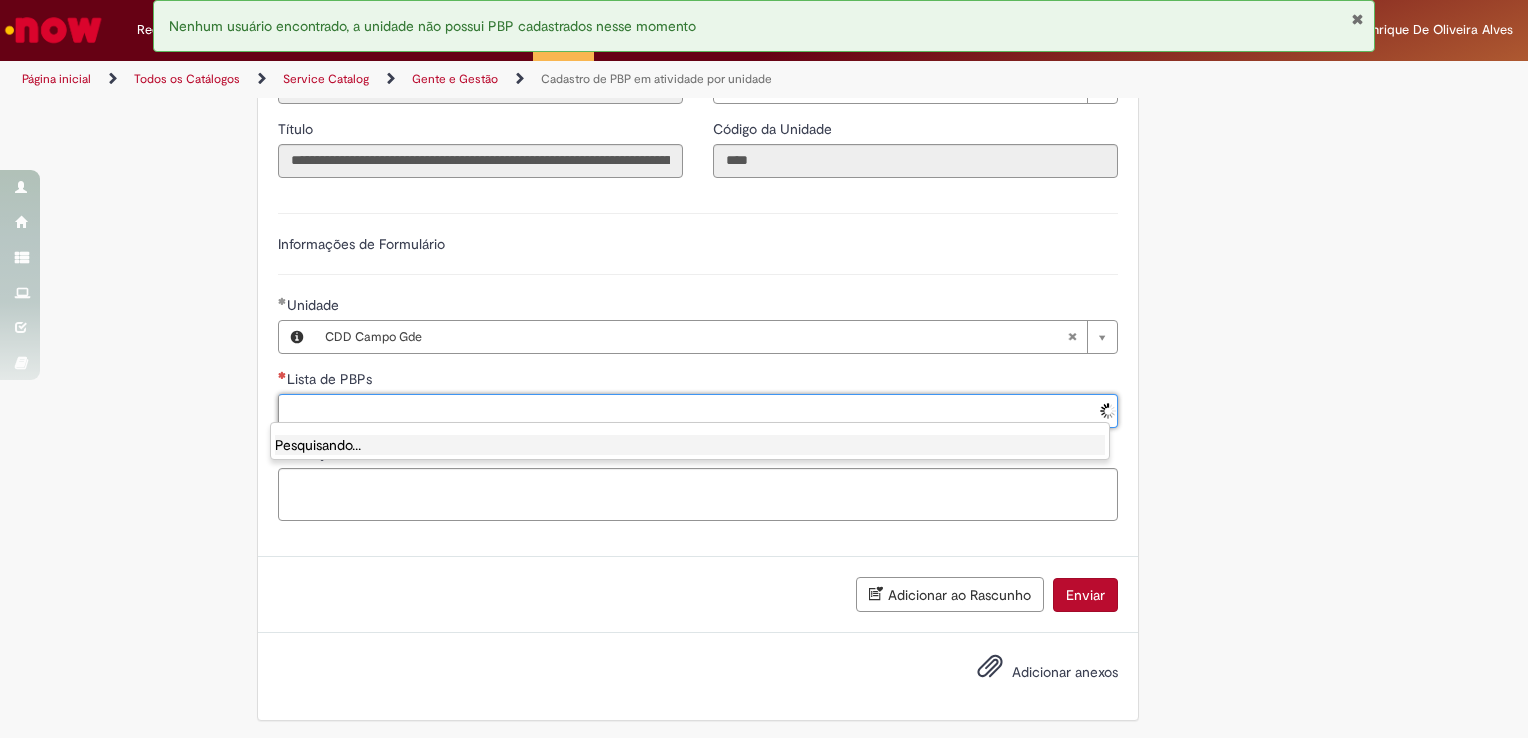 paste on "**********" 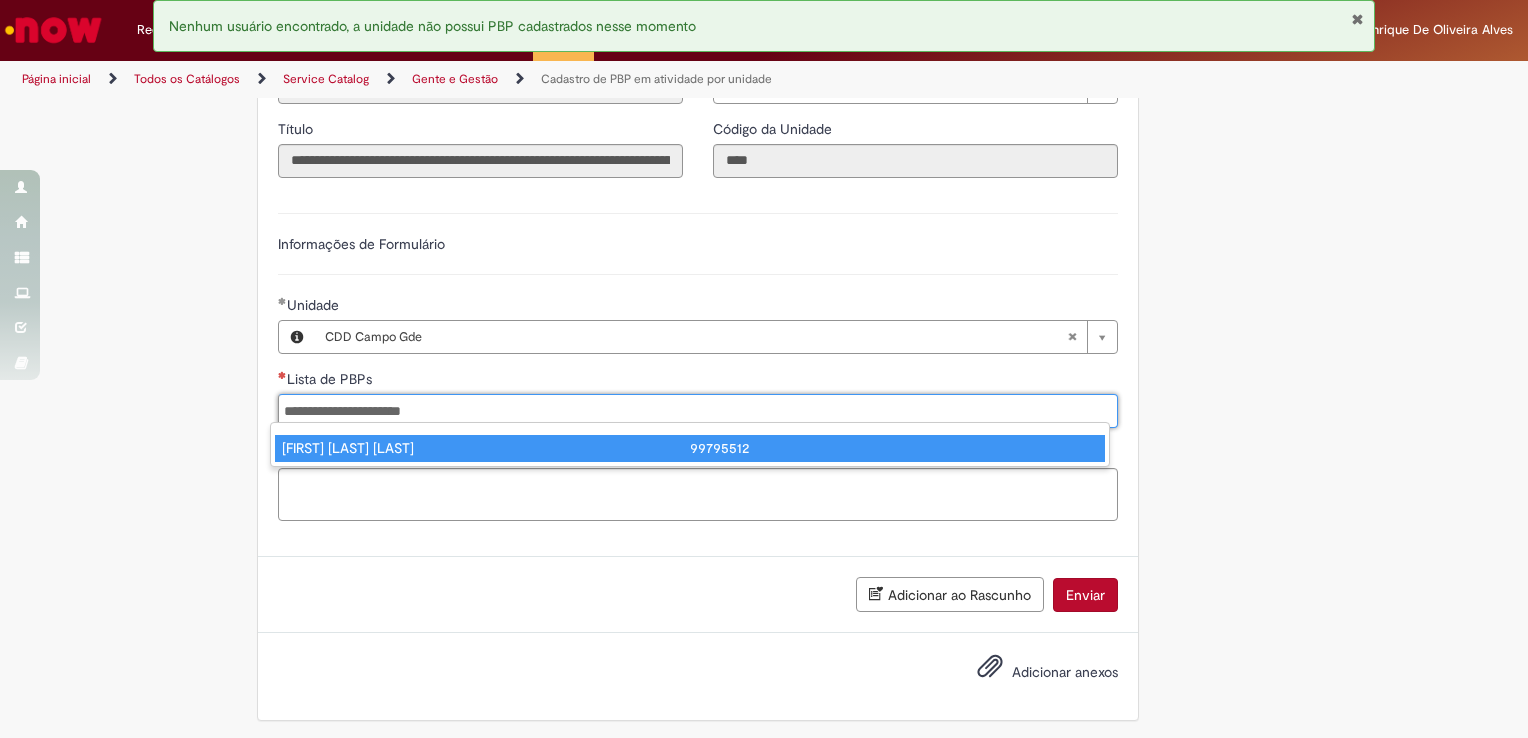 type on "**********" 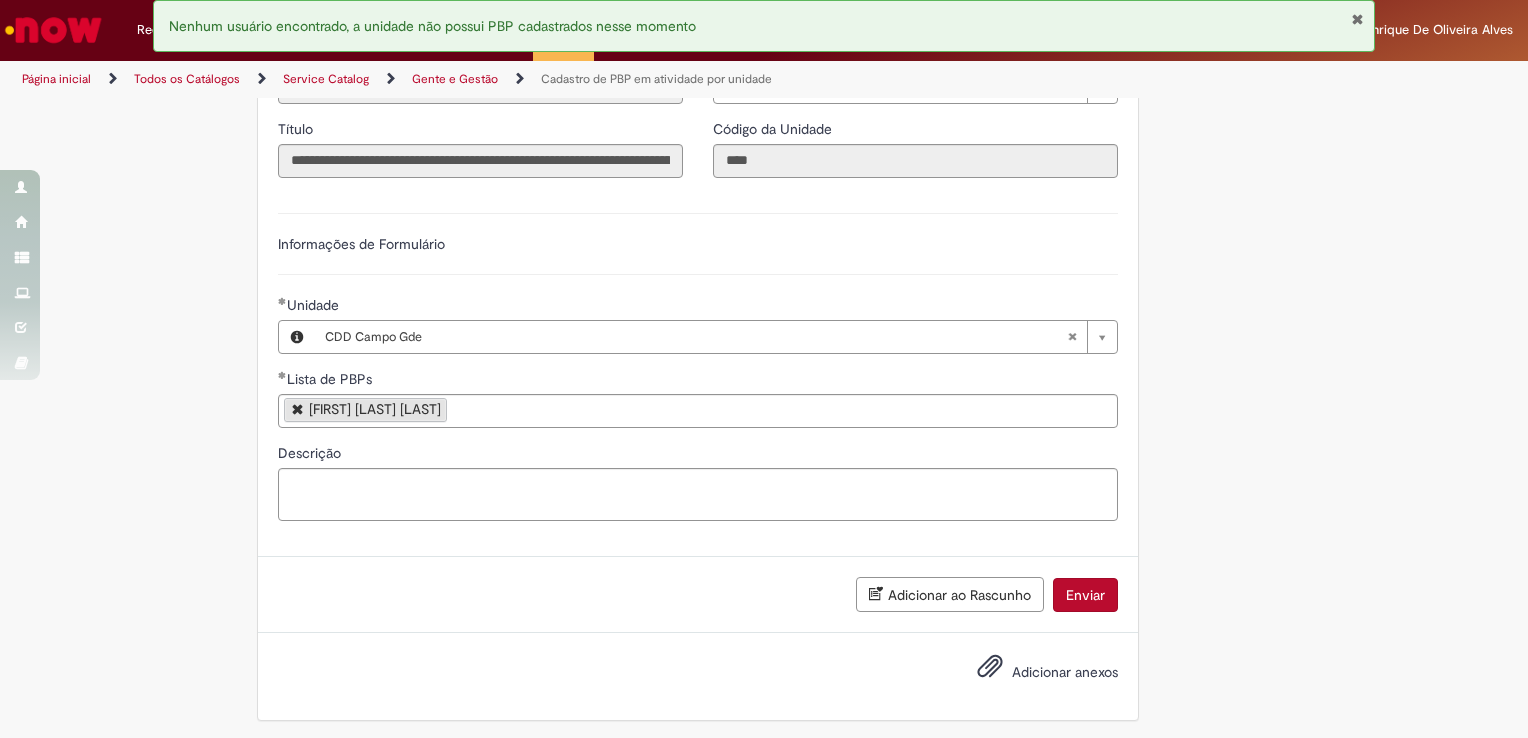 click on "Enviar" at bounding box center (1085, 595) 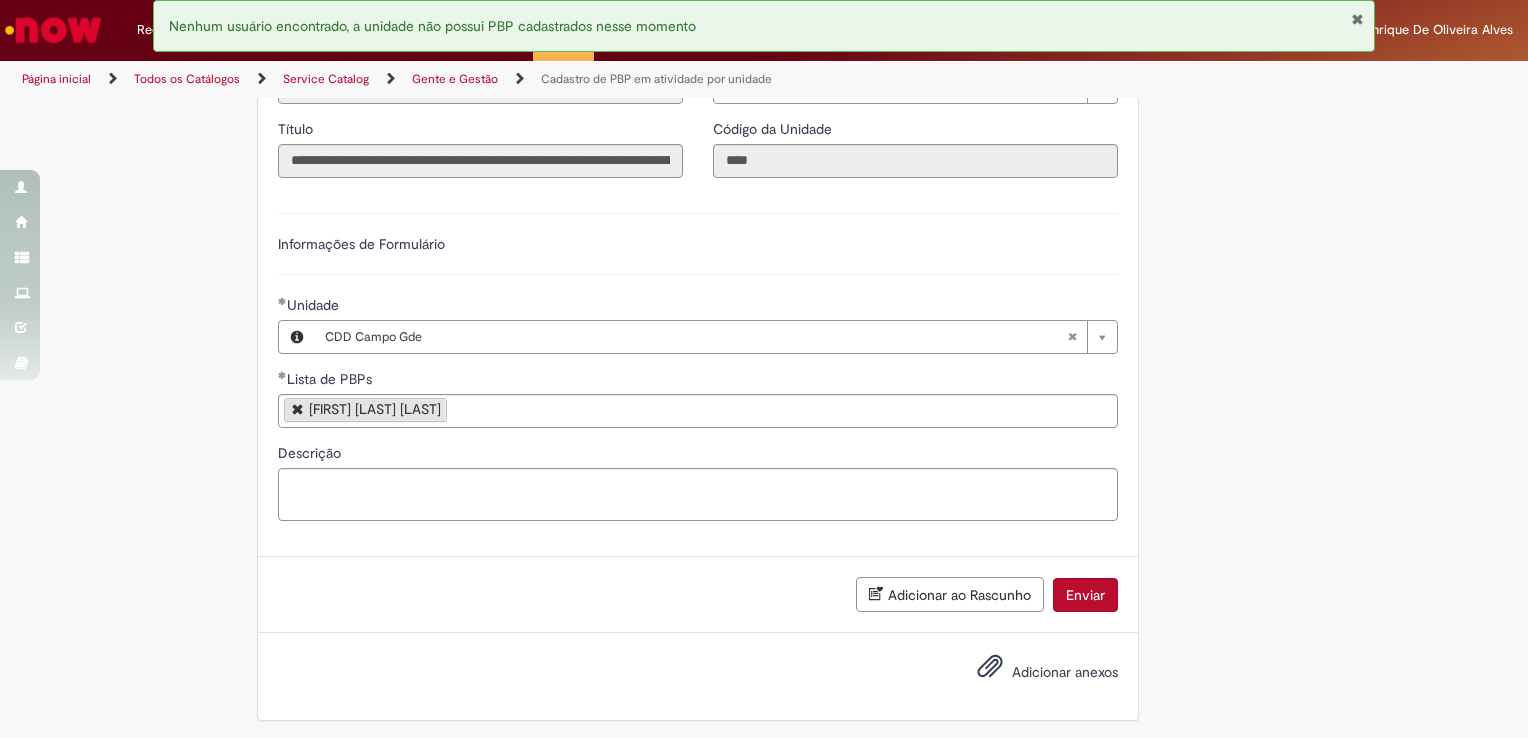 scroll, scrollTop: 396, scrollLeft: 0, axis: vertical 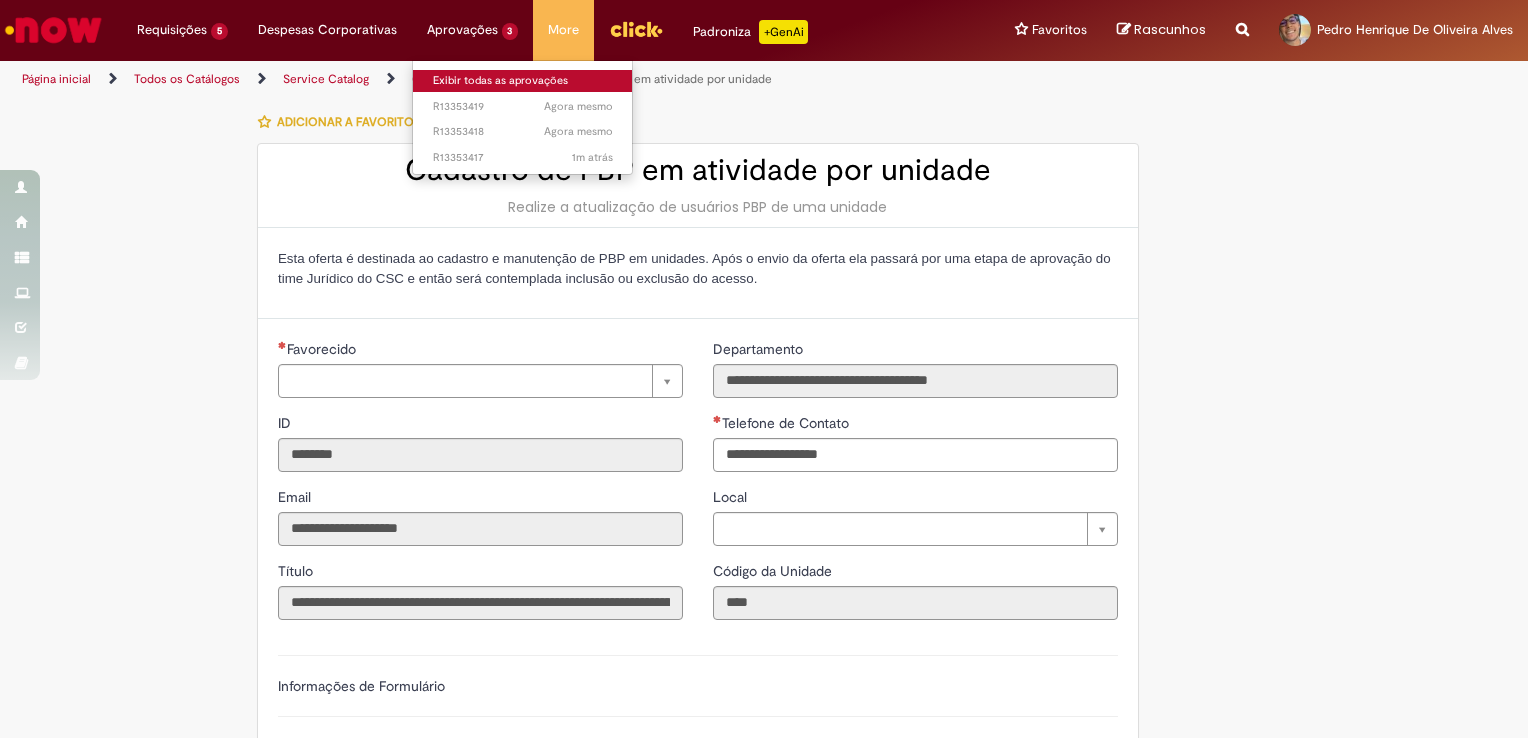 type on "**********" 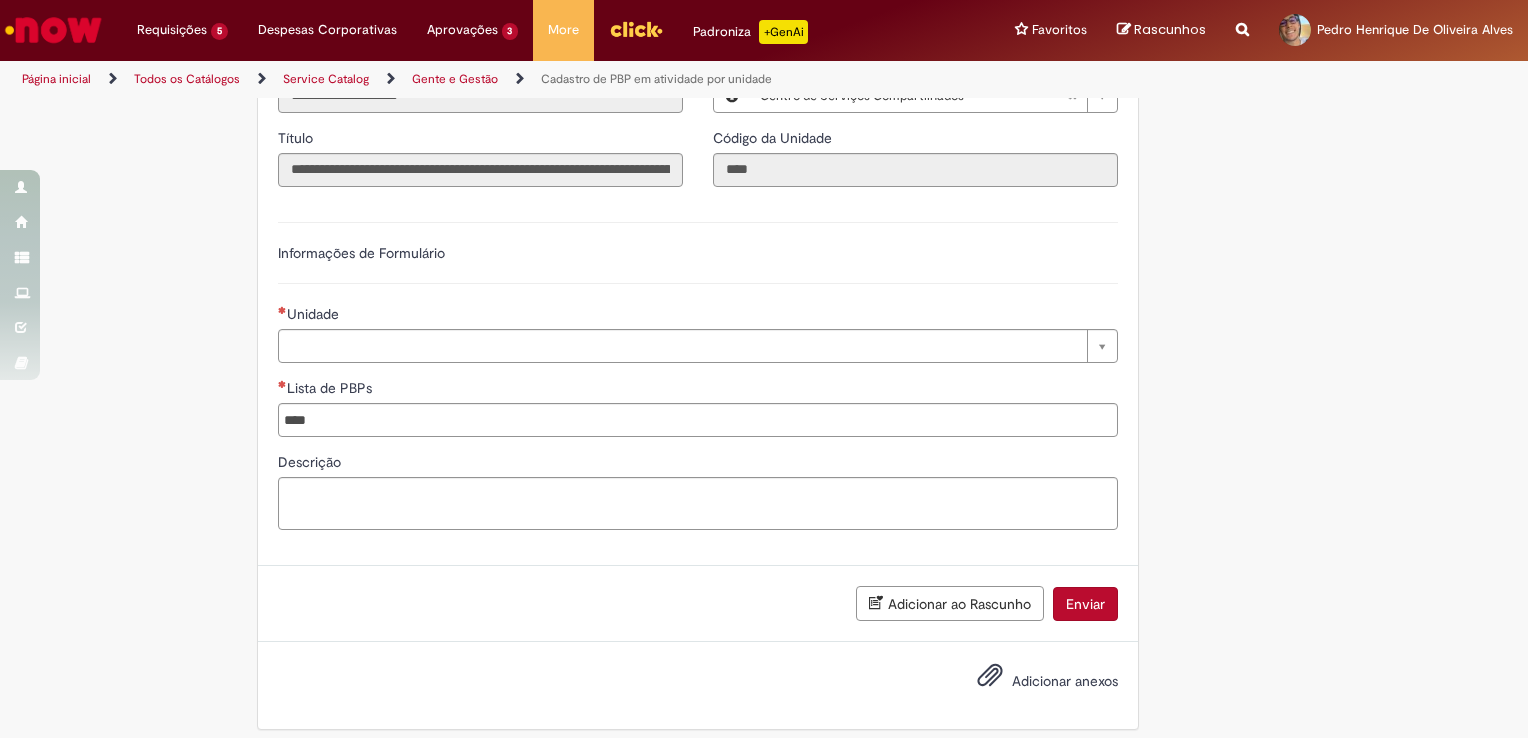 scroll, scrollTop: 442, scrollLeft: 0, axis: vertical 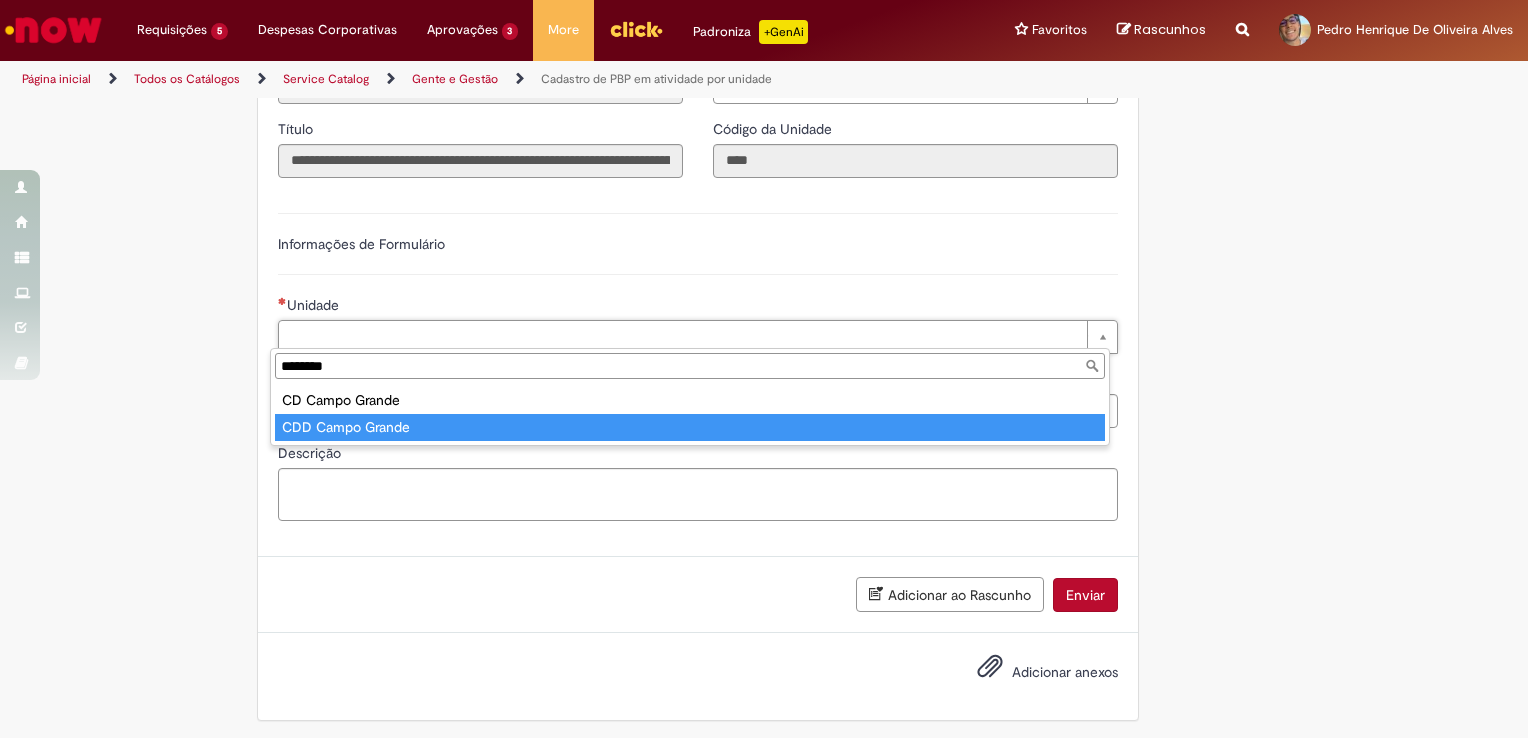 type on "********" 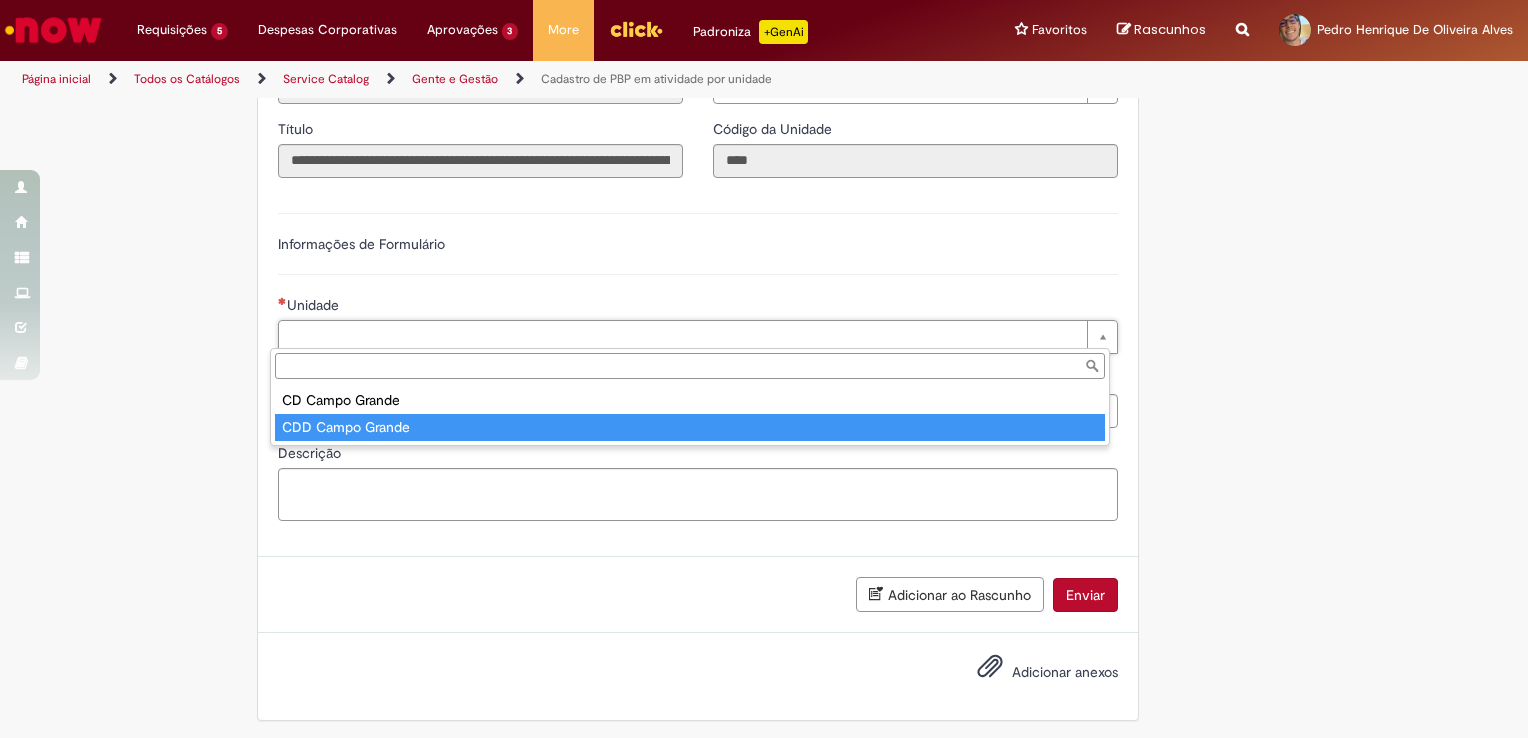 type 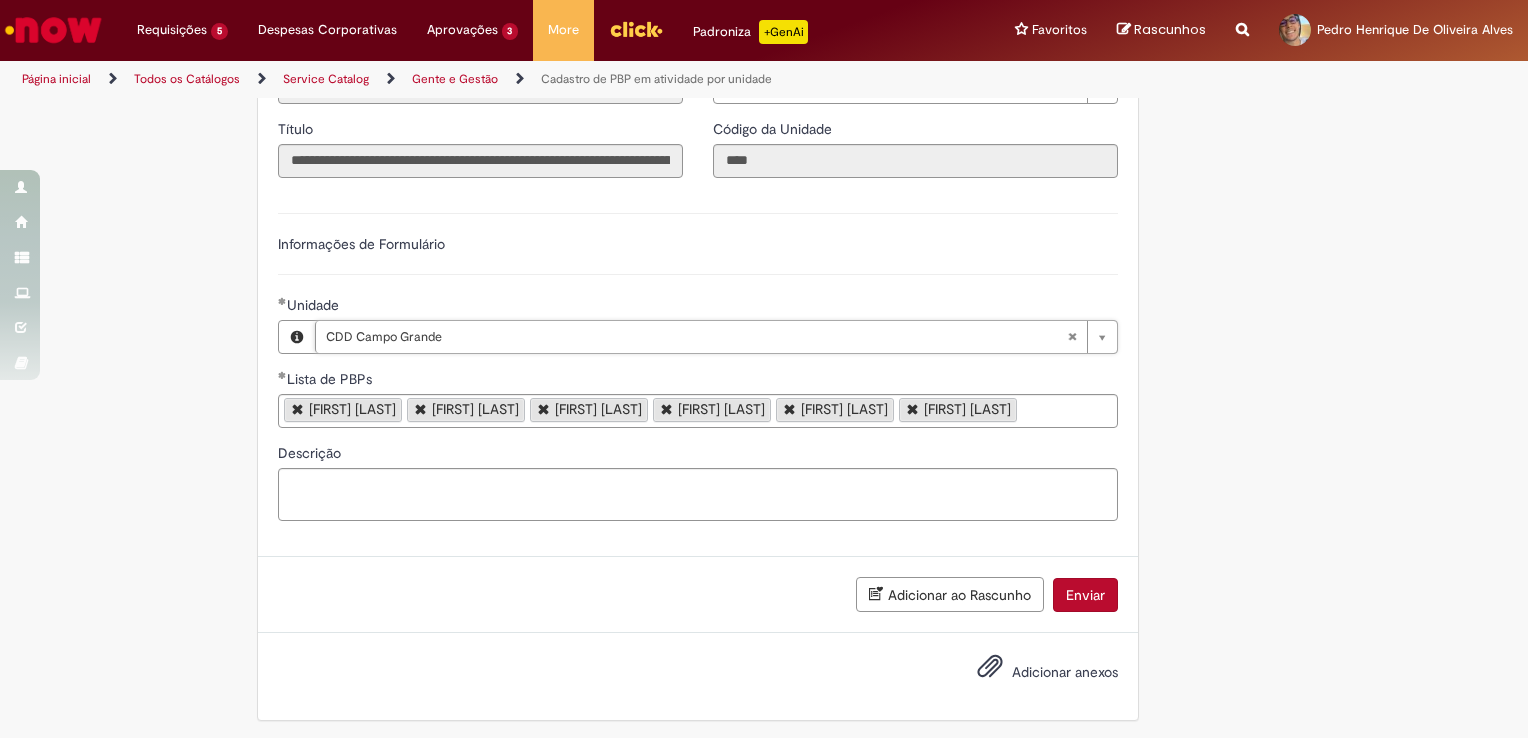 click on "Adlla Mota Biasotto           Andrea Szelpal Milare Alves           Luciana Faria De Luca Propato           Priscila Alves Morais Da Silva           Samantha Cardoso Balioni           Thatiana Vitorino Castro Pereira" at bounding box center (698, 411) 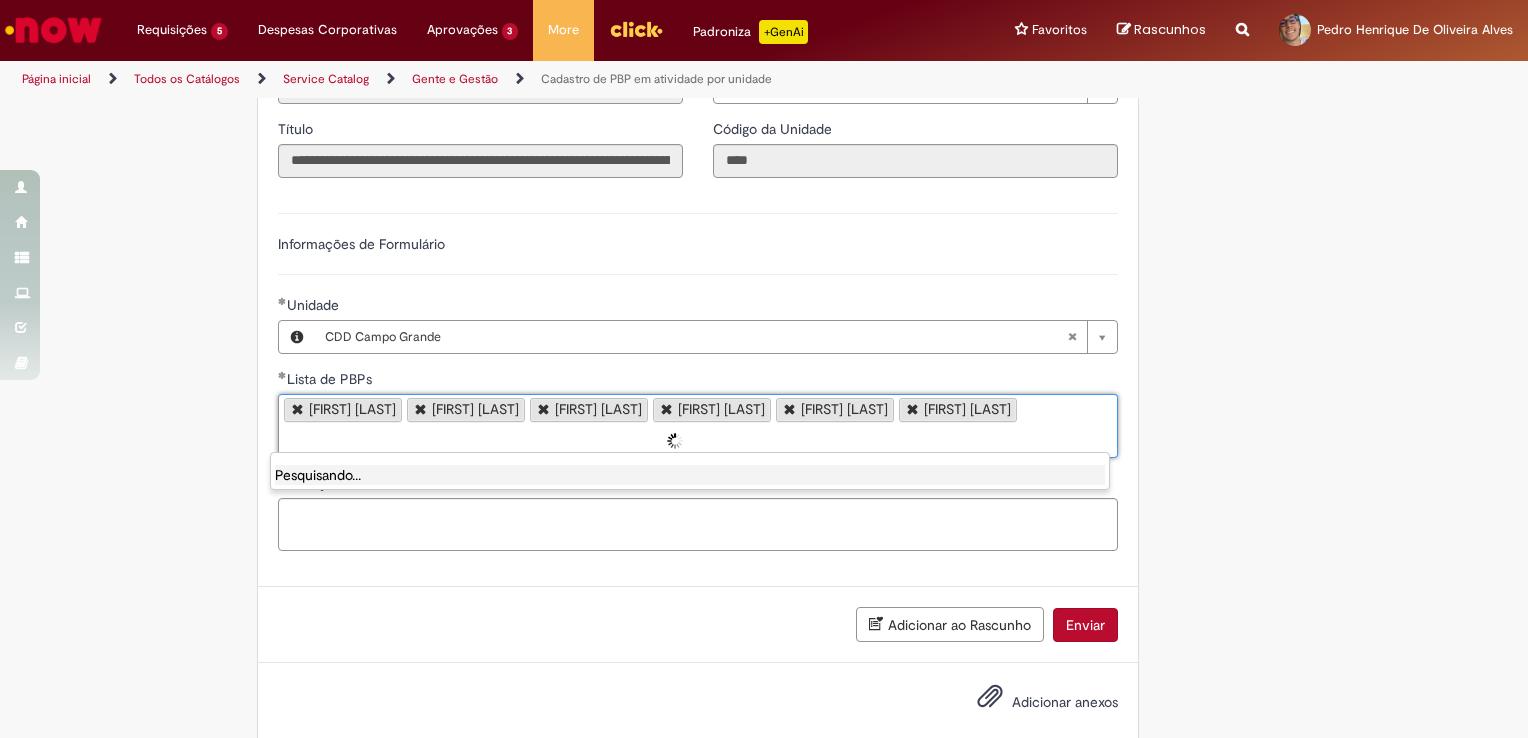 paste on "**********" 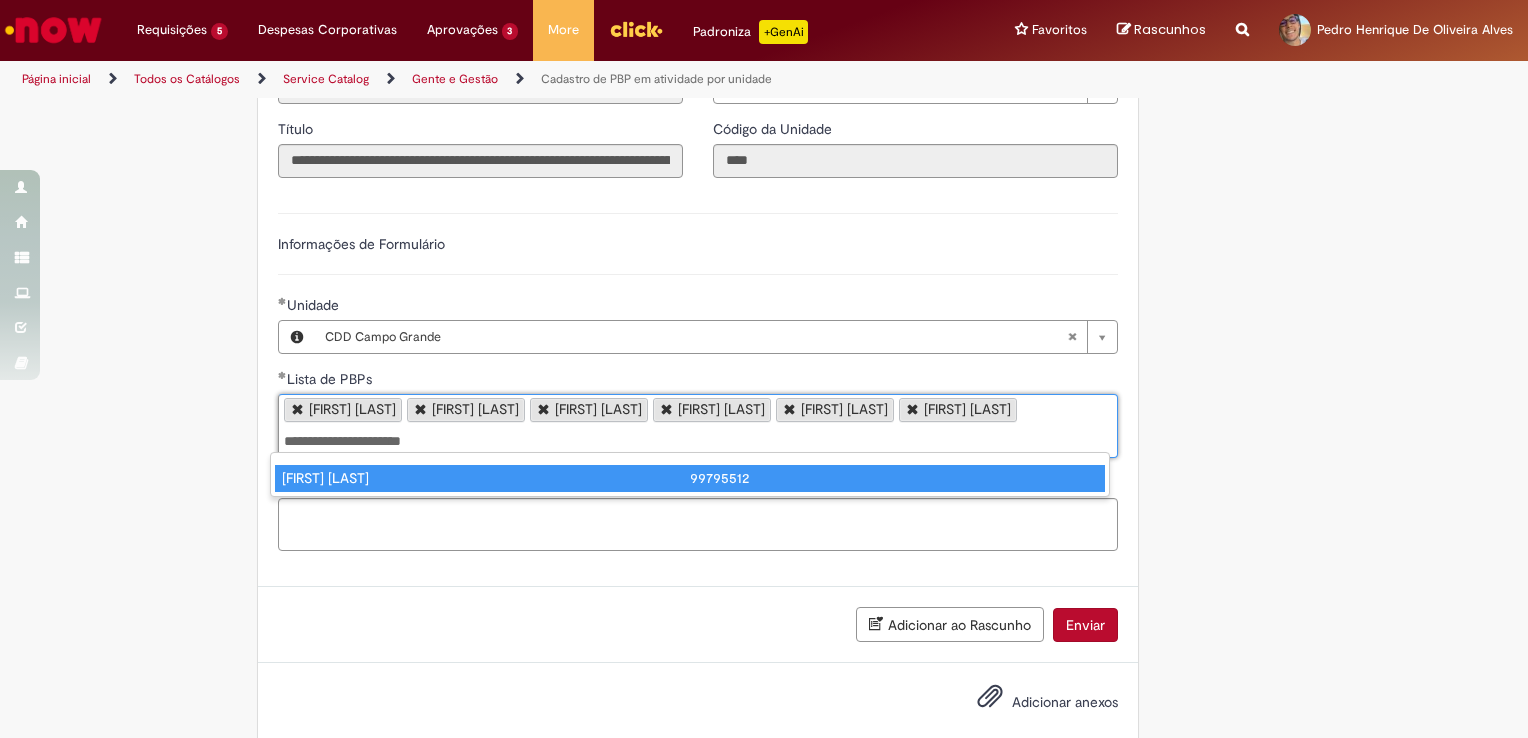 type on "**********" 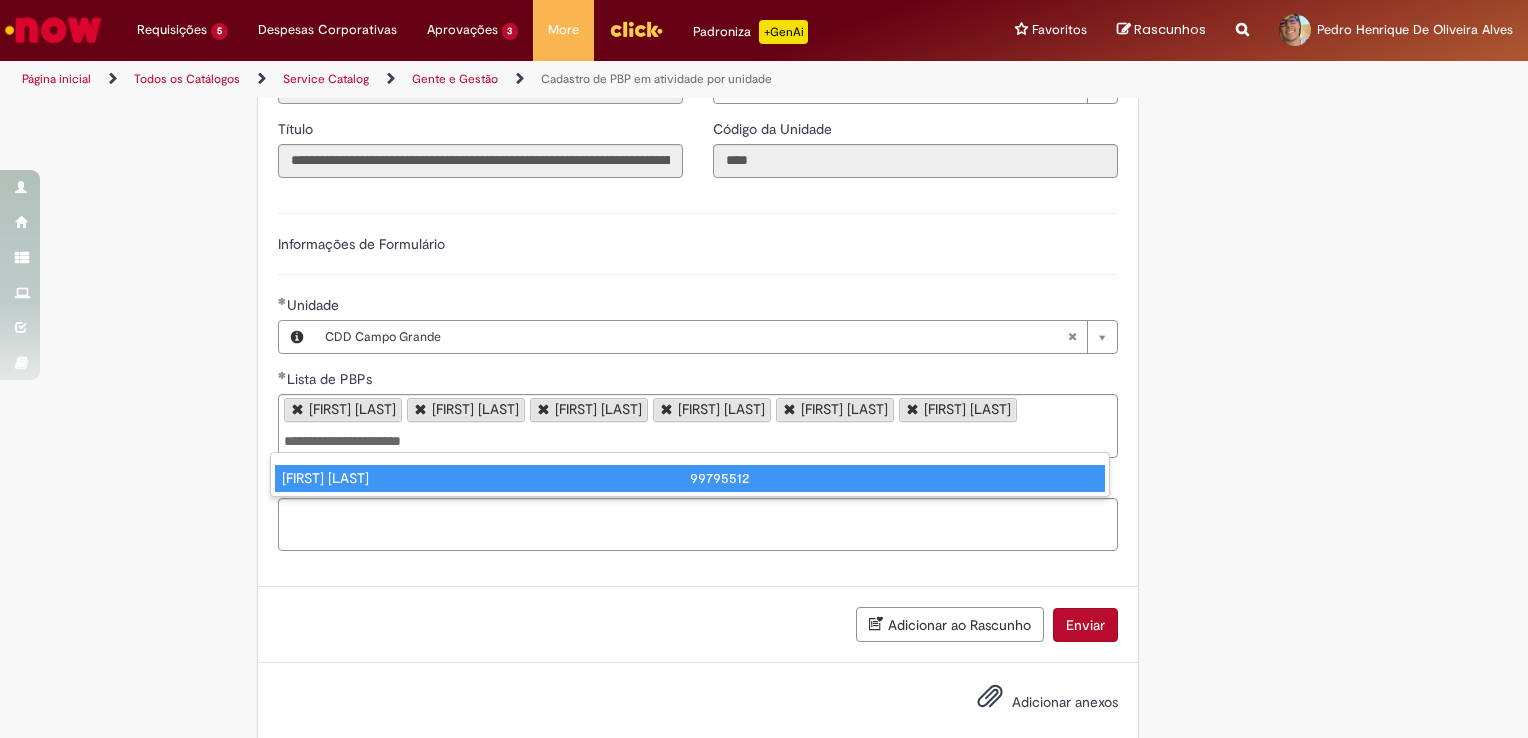 type 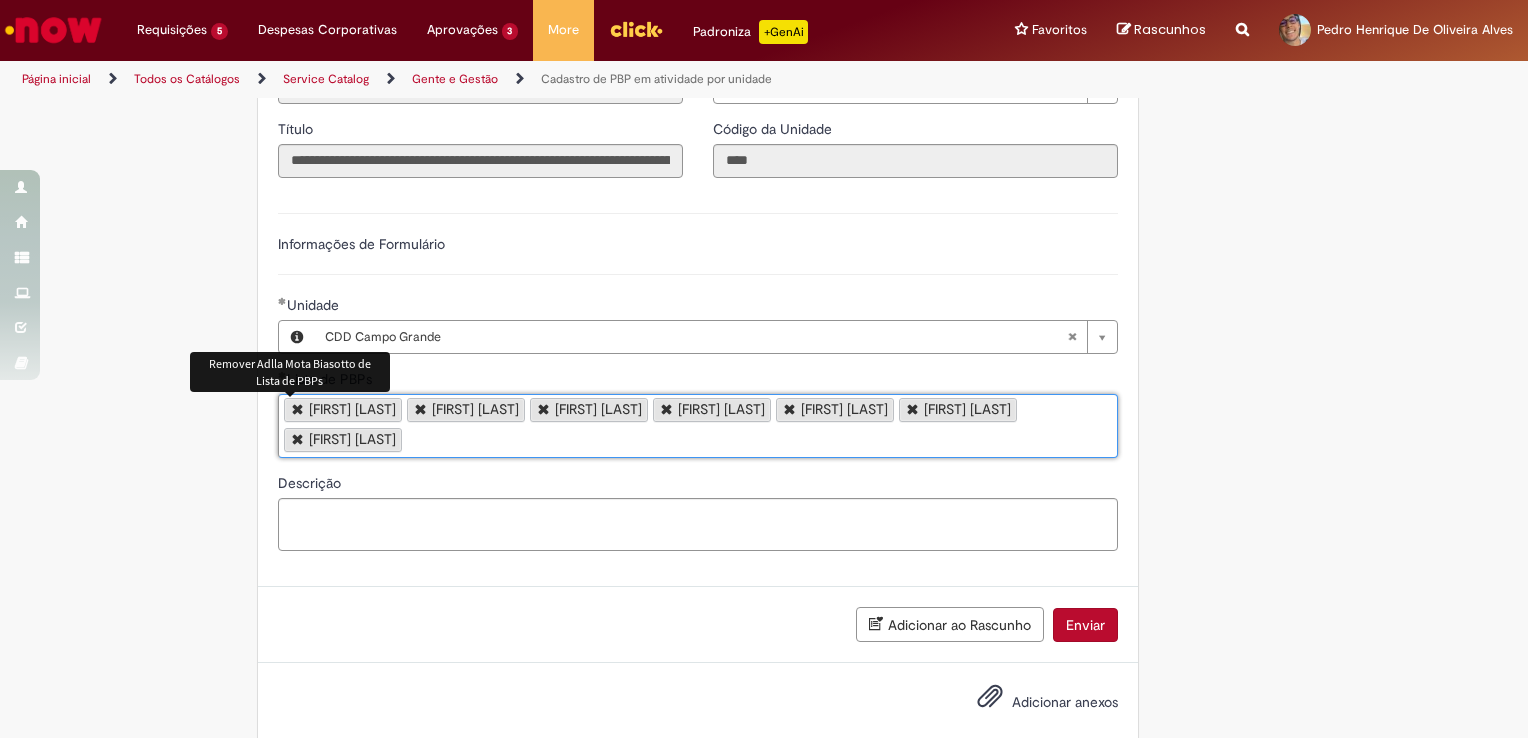 click at bounding box center [298, 408] 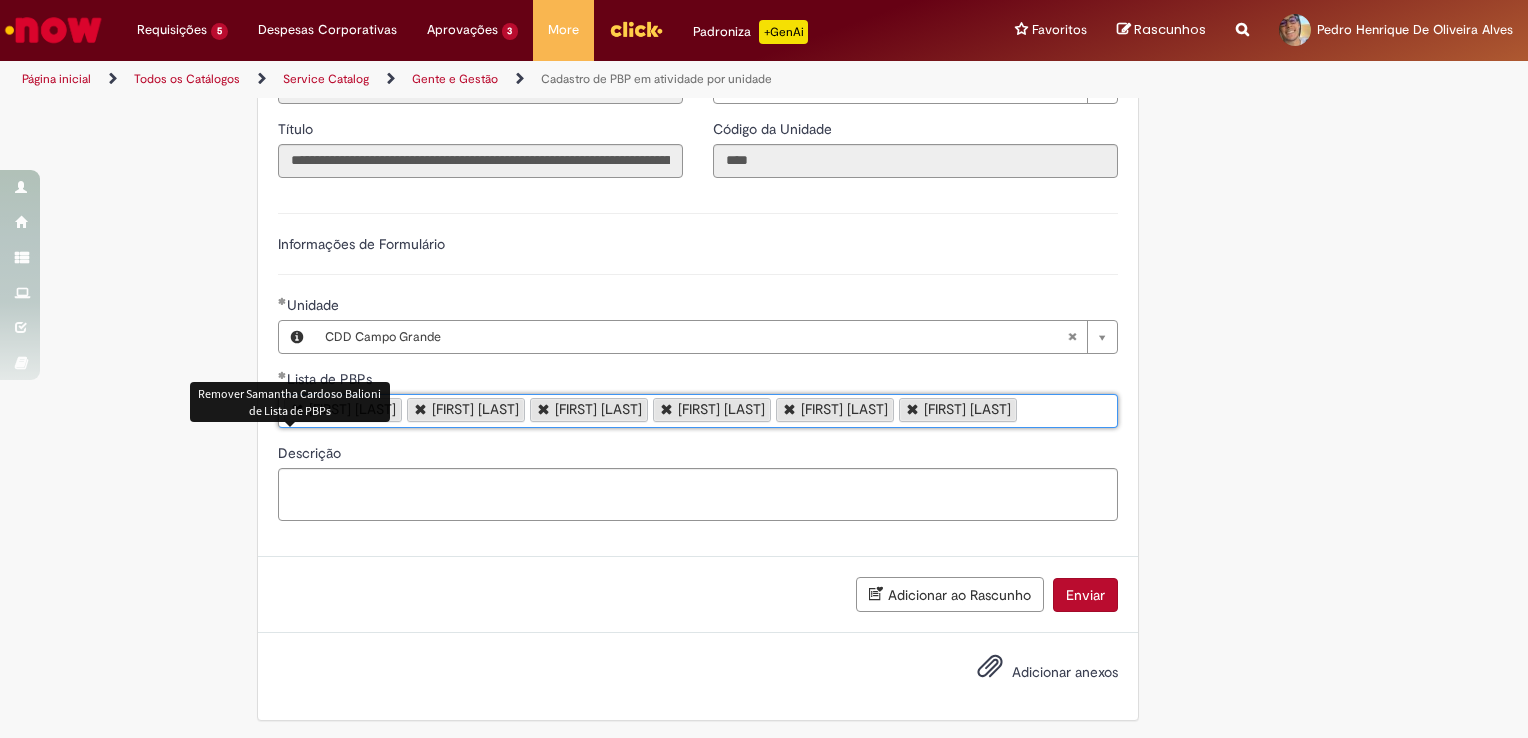click at bounding box center [667, 408] 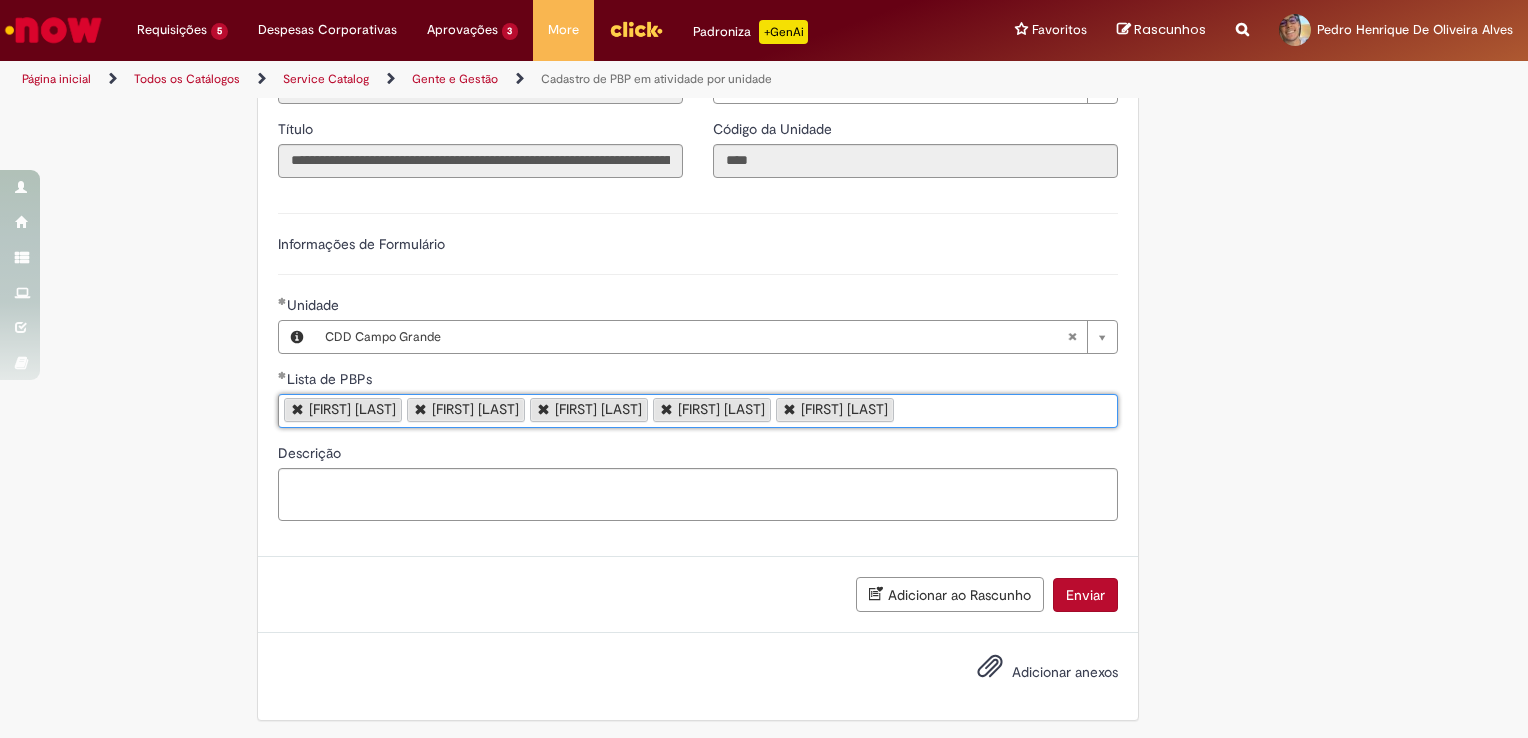 click on "Enviar" at bounding box center (1085, 595) 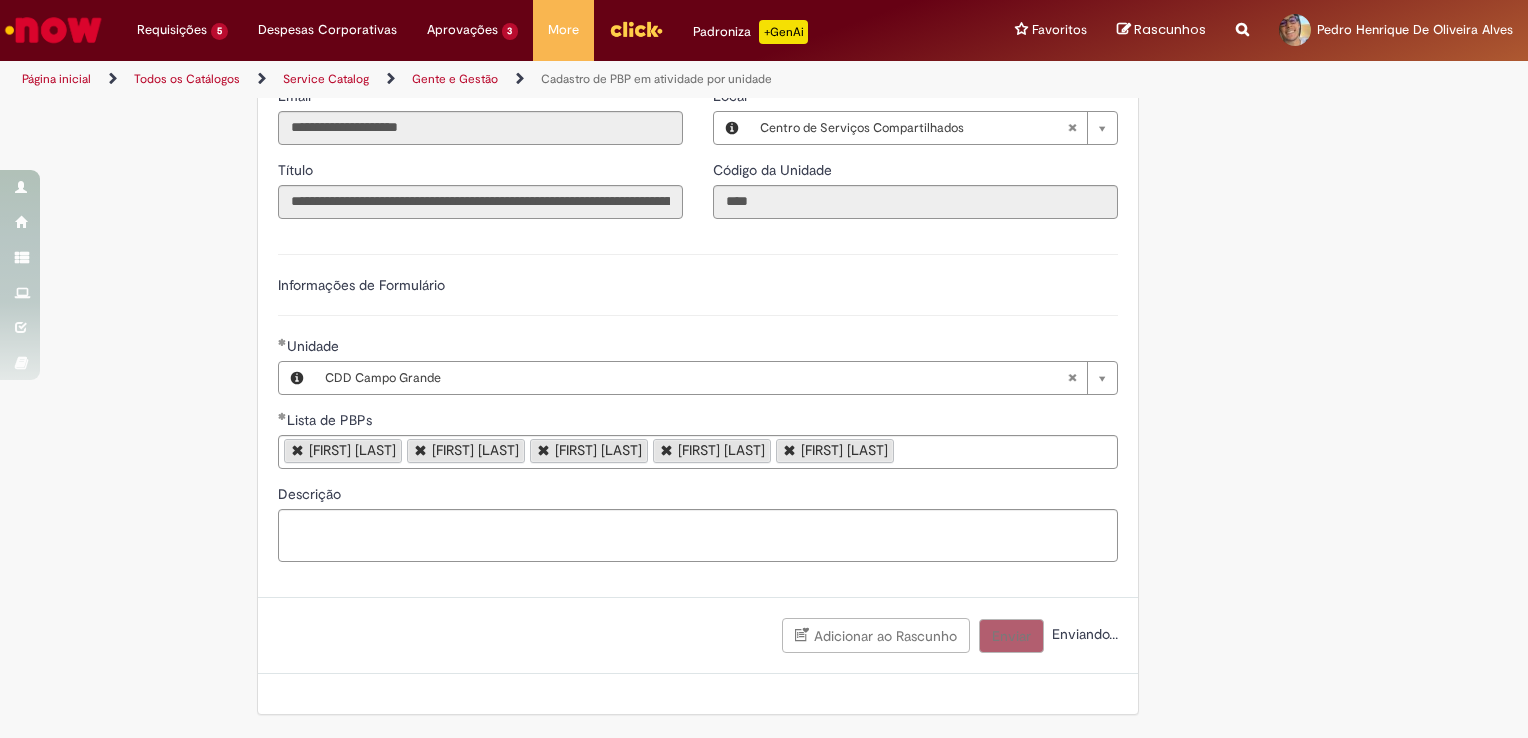 scroll, scrollTop: 427, scrollLeft: 0, axis: vertical 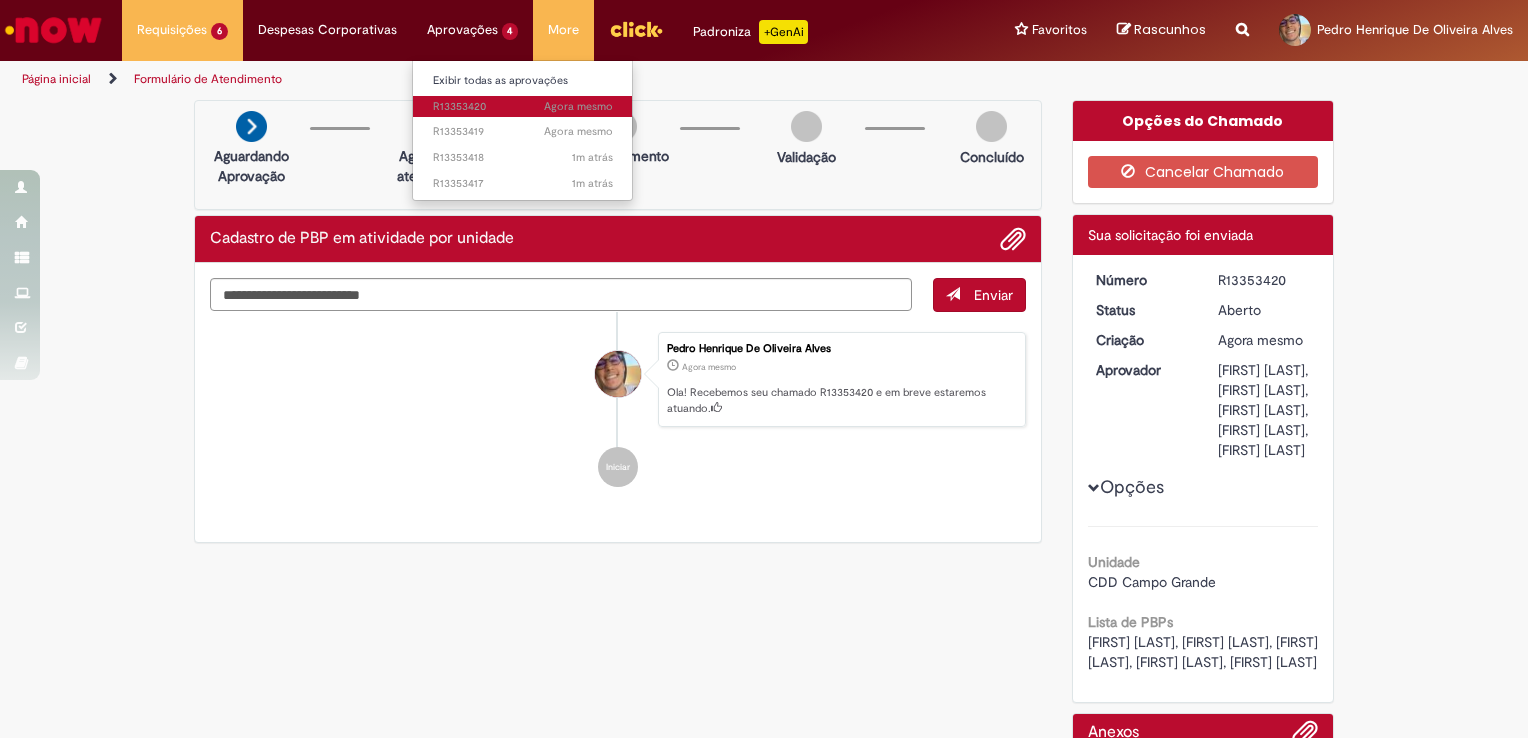 click on "Agora mesmo Agora mesmo  R13353420" at bounding box center (523, 107) 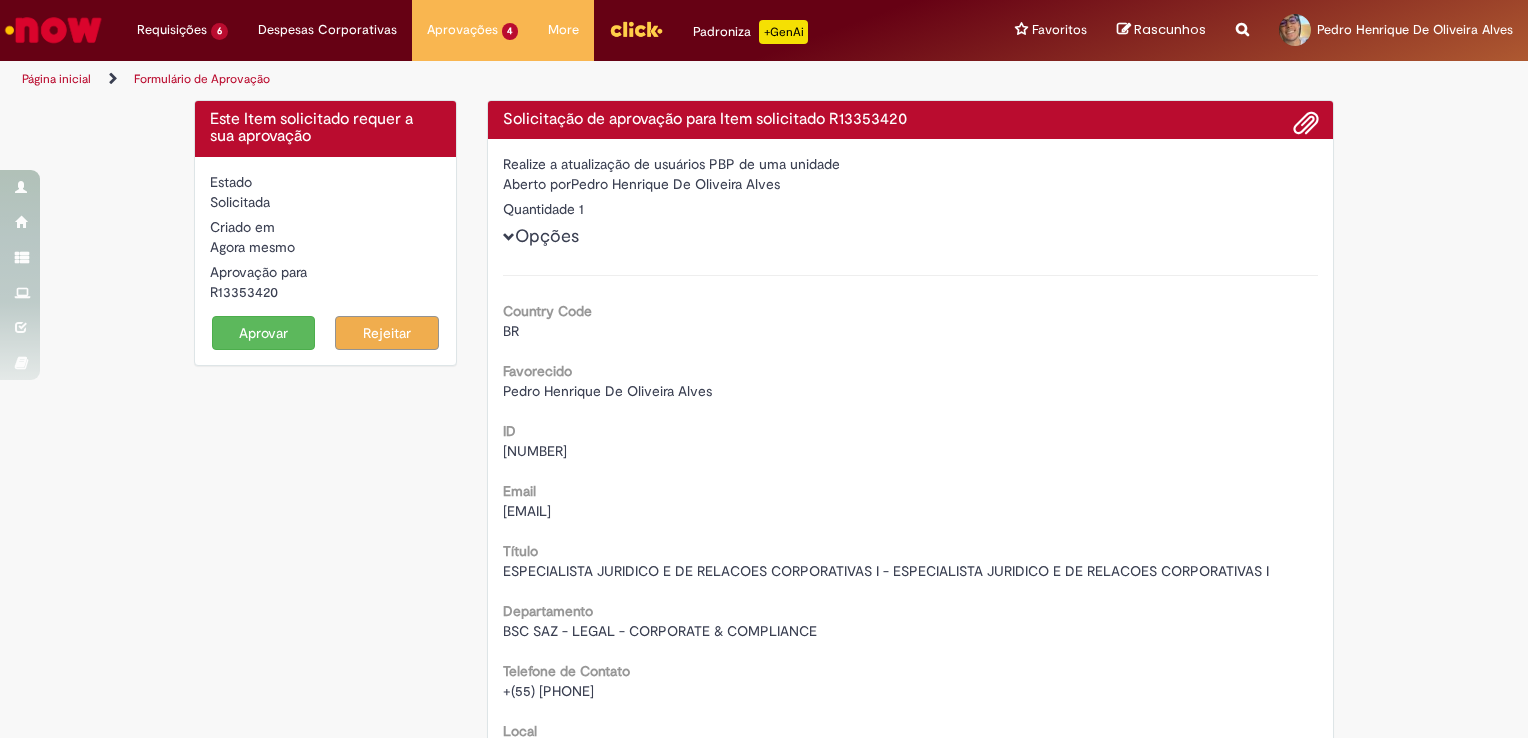 click on "Aprovar" at bounding box center (264, 333) 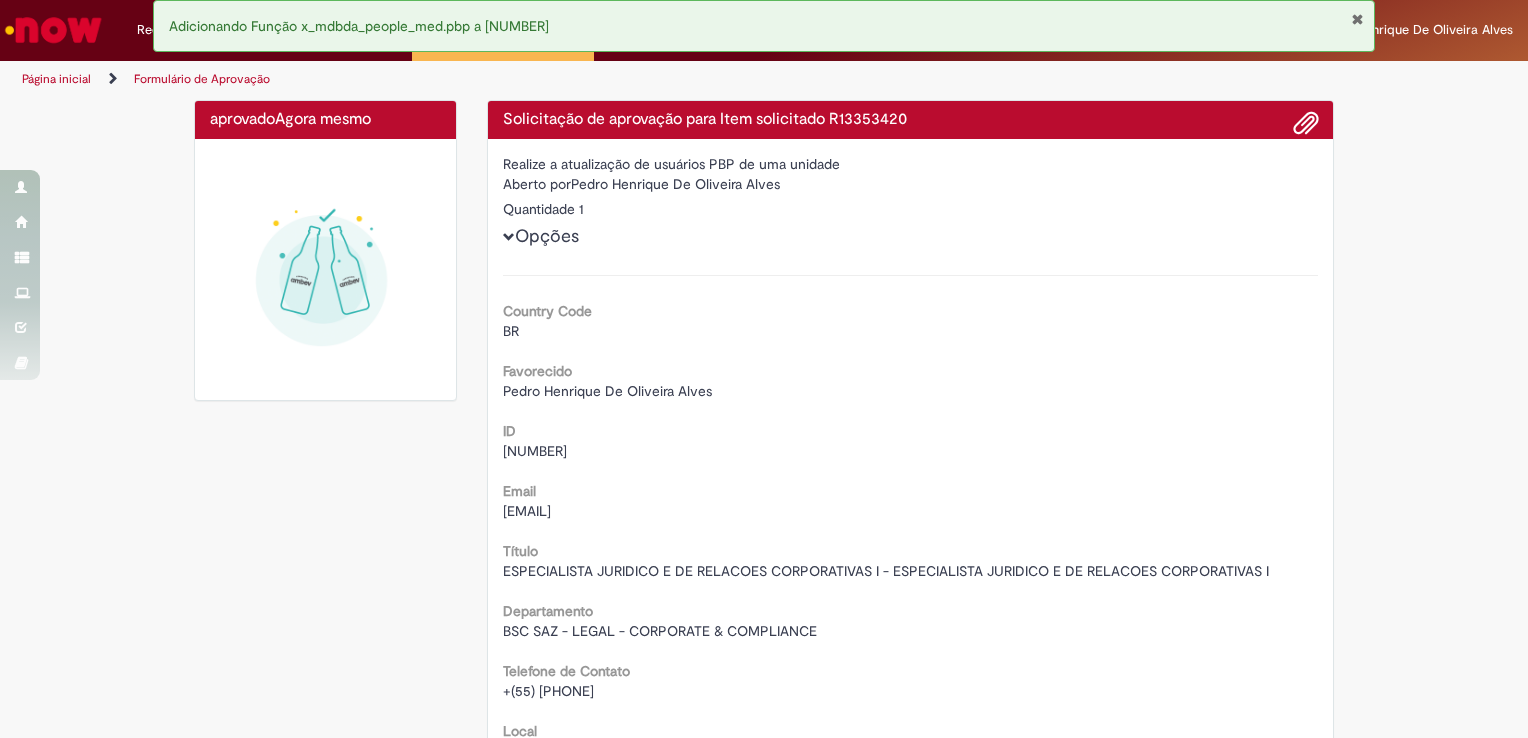 click at bounding box center [1357, 19] 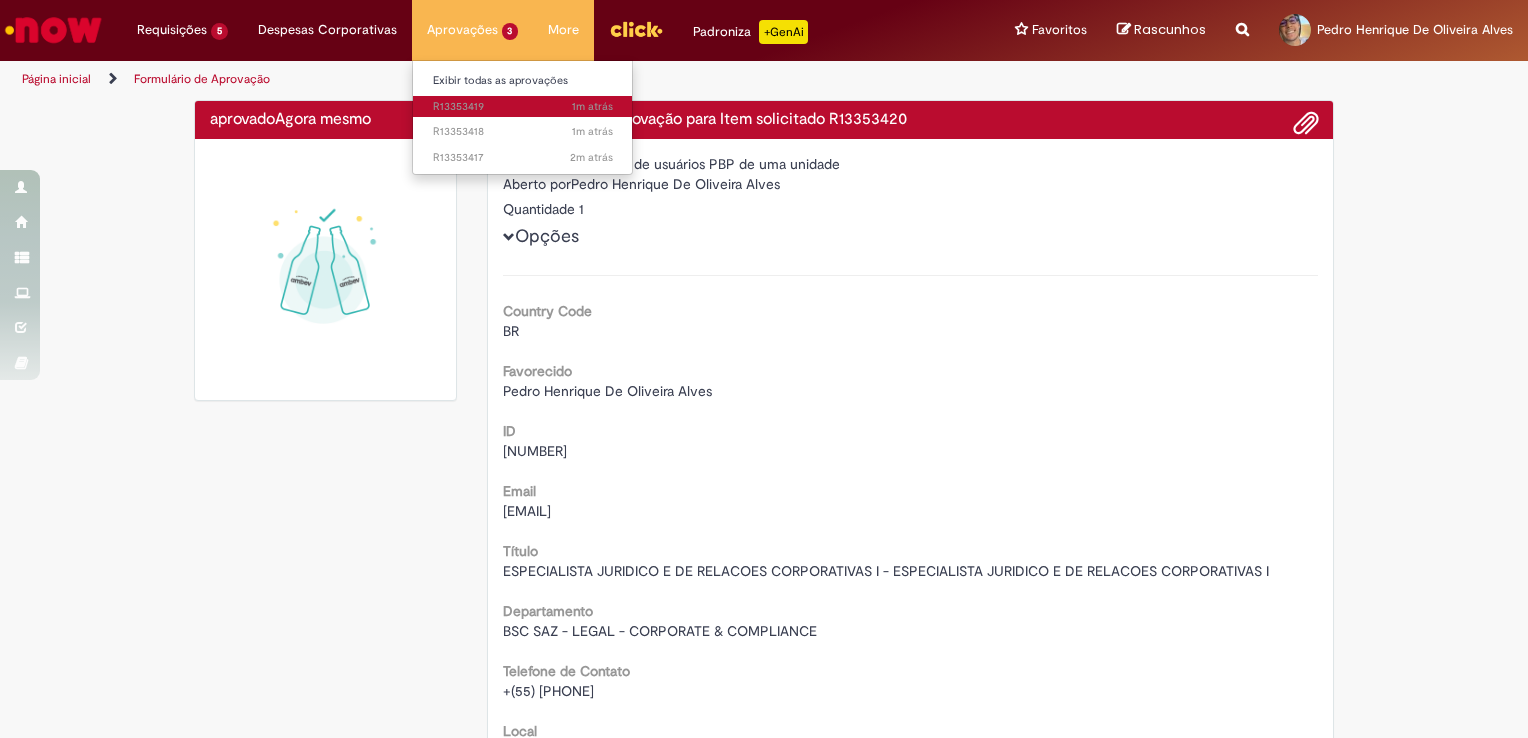 click on "1m atrás 1m atrás  R13353419" at bounding box center (523, 107) 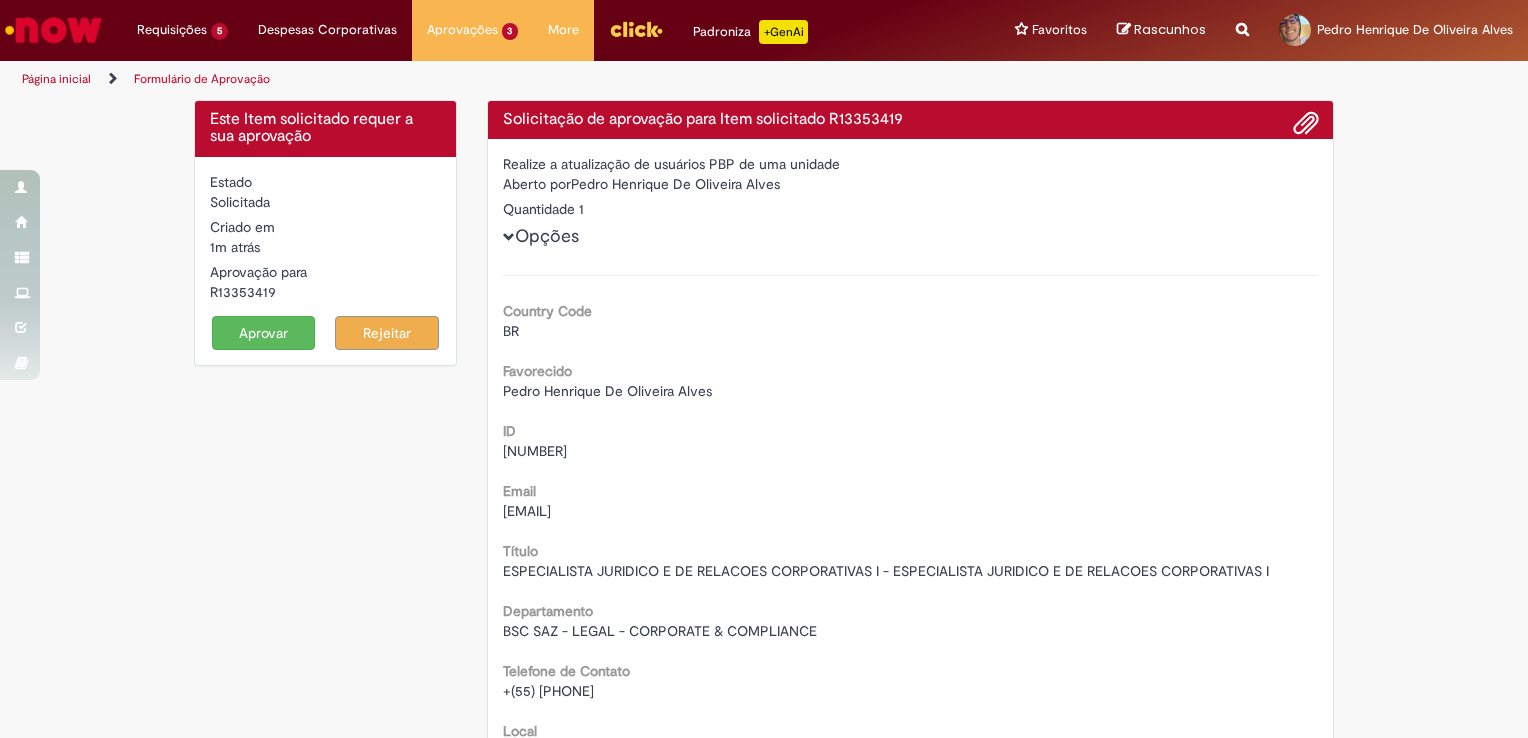 click on "Estado
Solicitada
Criado em
1m atrás 1m atrás
Aprovação para
R13353419
Aprovar
Rejeitar" at bounding box center (325, 261) 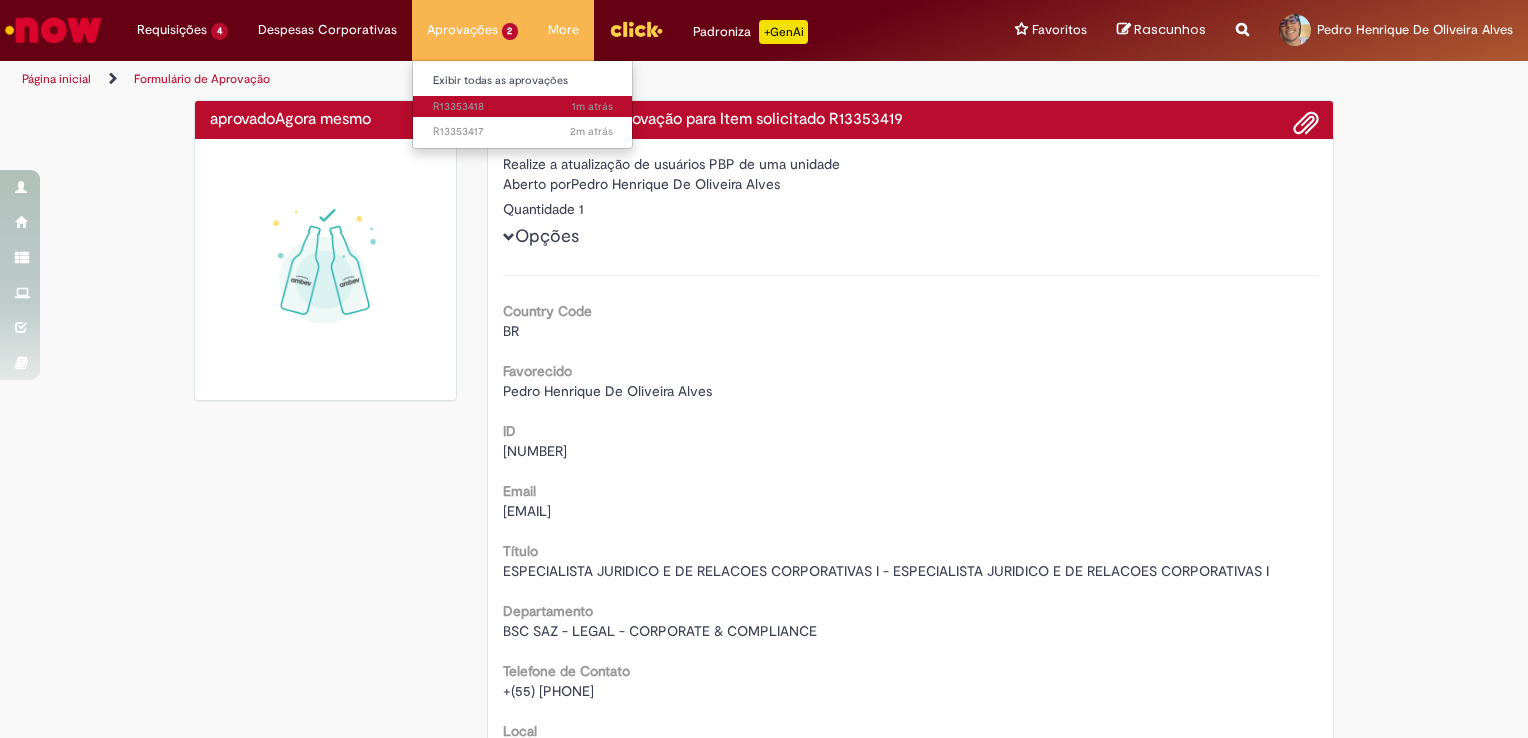 click on "1m atrás 1m atrás  R13353418" at bounding box center [523, 107] 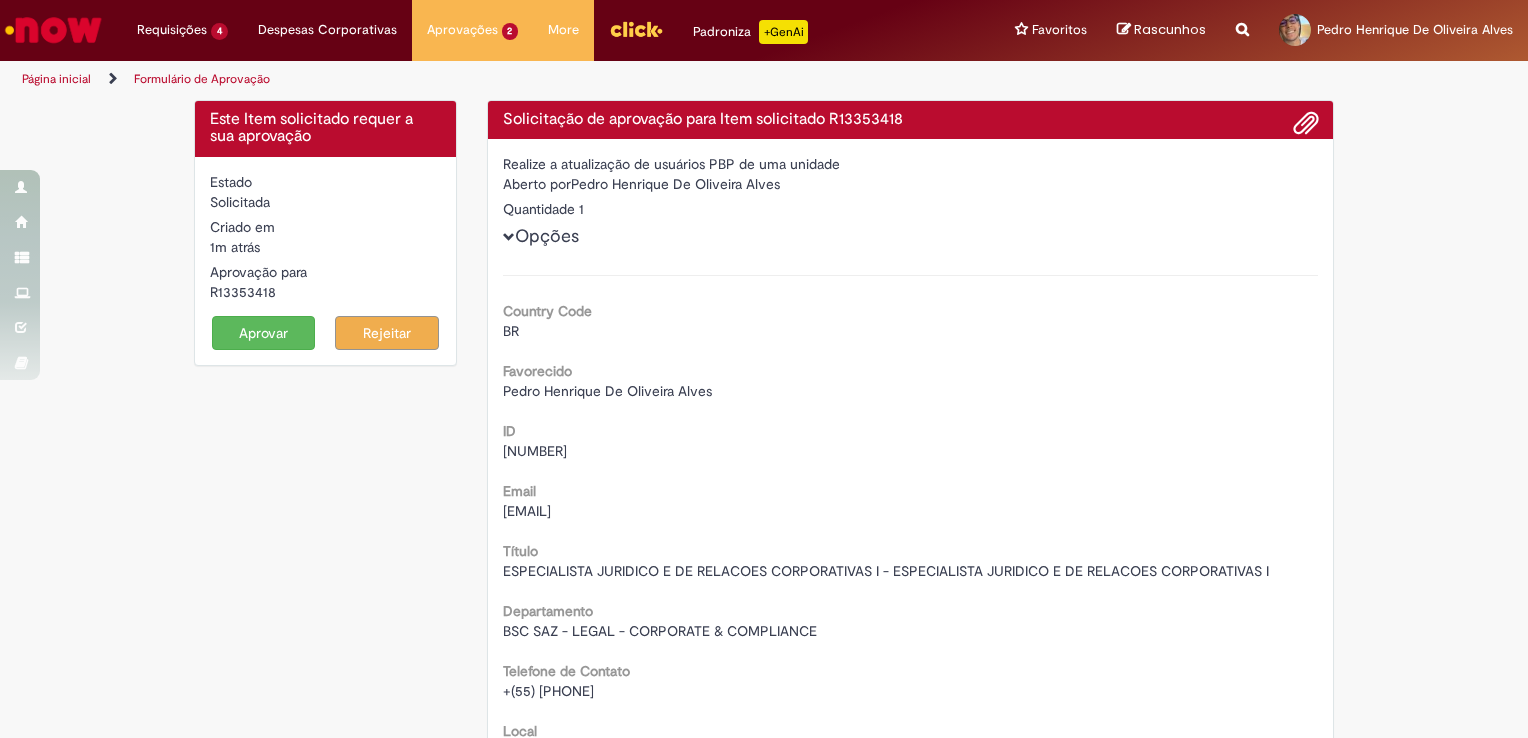 click on "Aprovar" at bounding box center [264, 333] 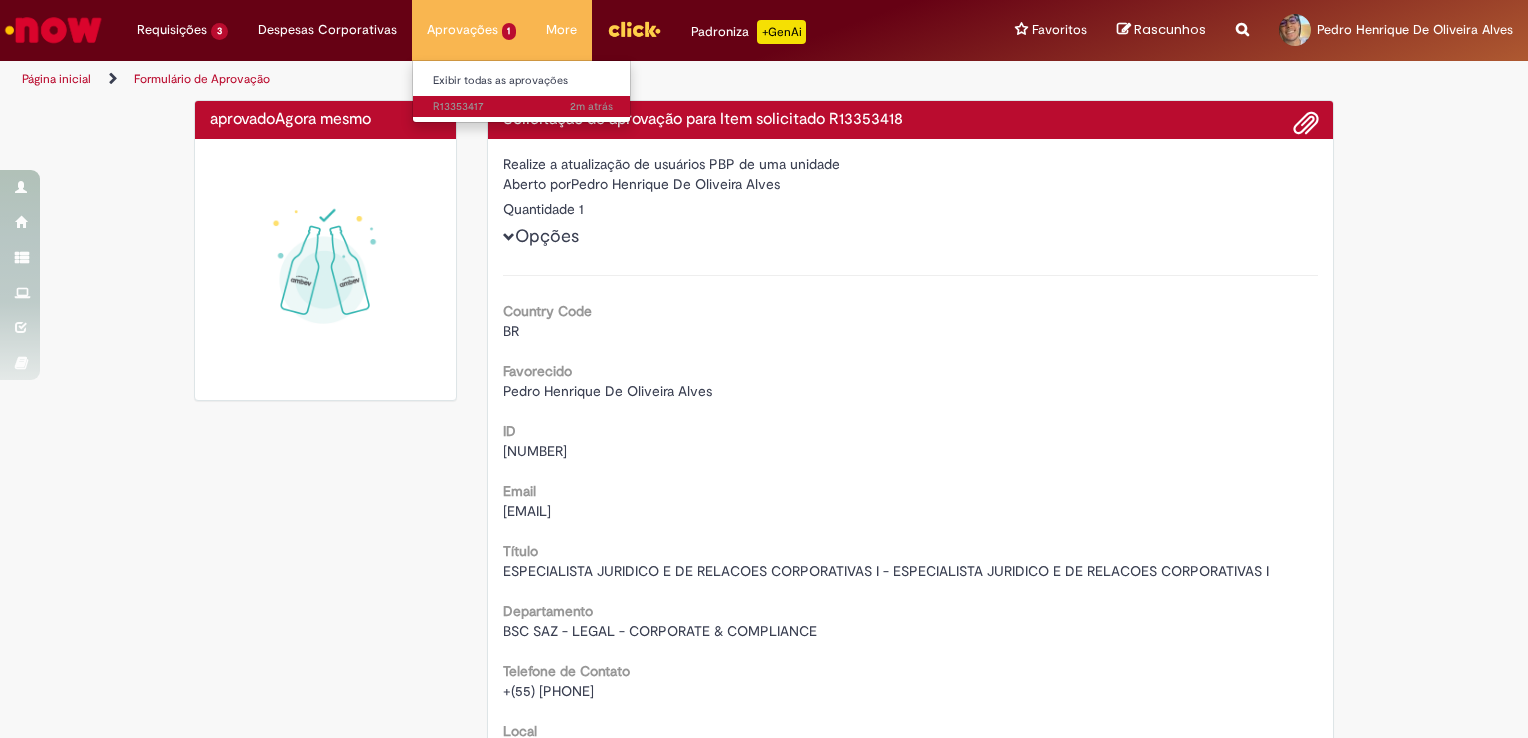 click on "2m atrás 2 minutos atrás  R13353417" at bounding box center (523, 107) 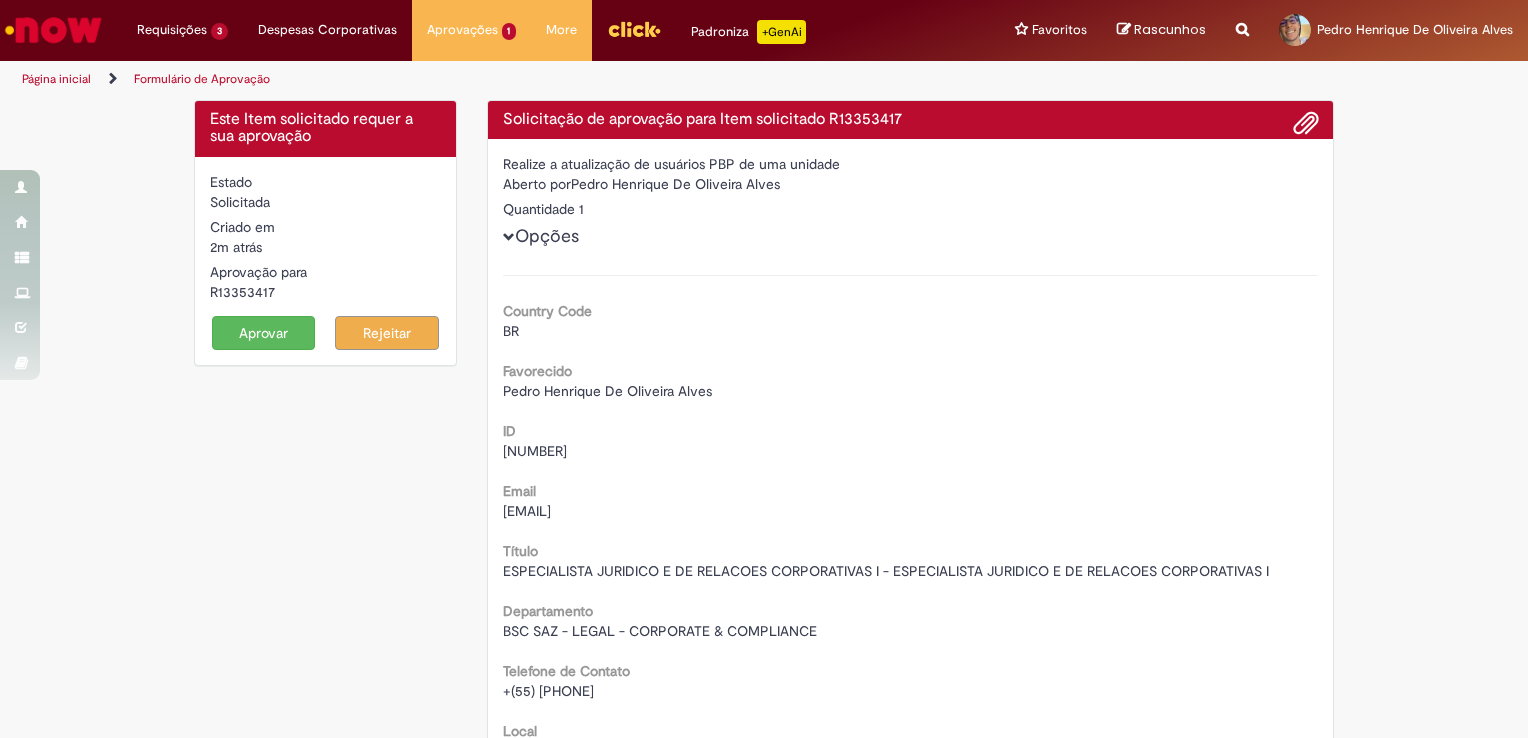 click on "Aprovar" at bounding box center [264, 333] 